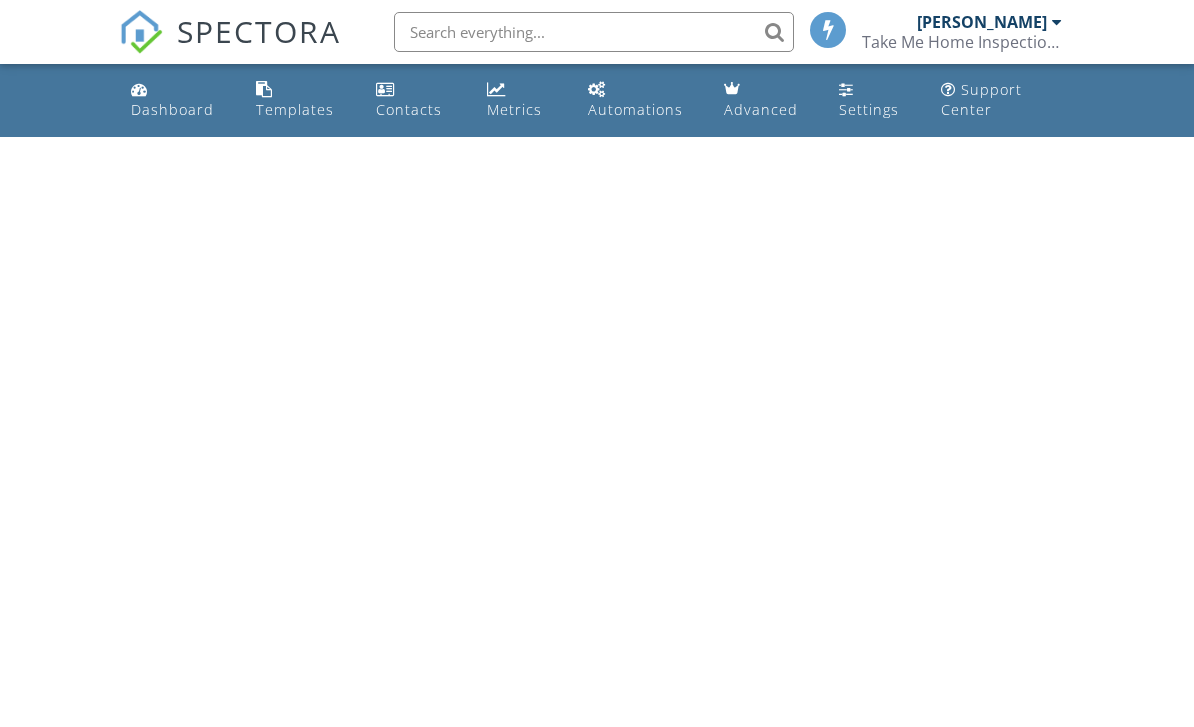 scroll, scrollTop: 0, scrollLeft: 0, axis: both 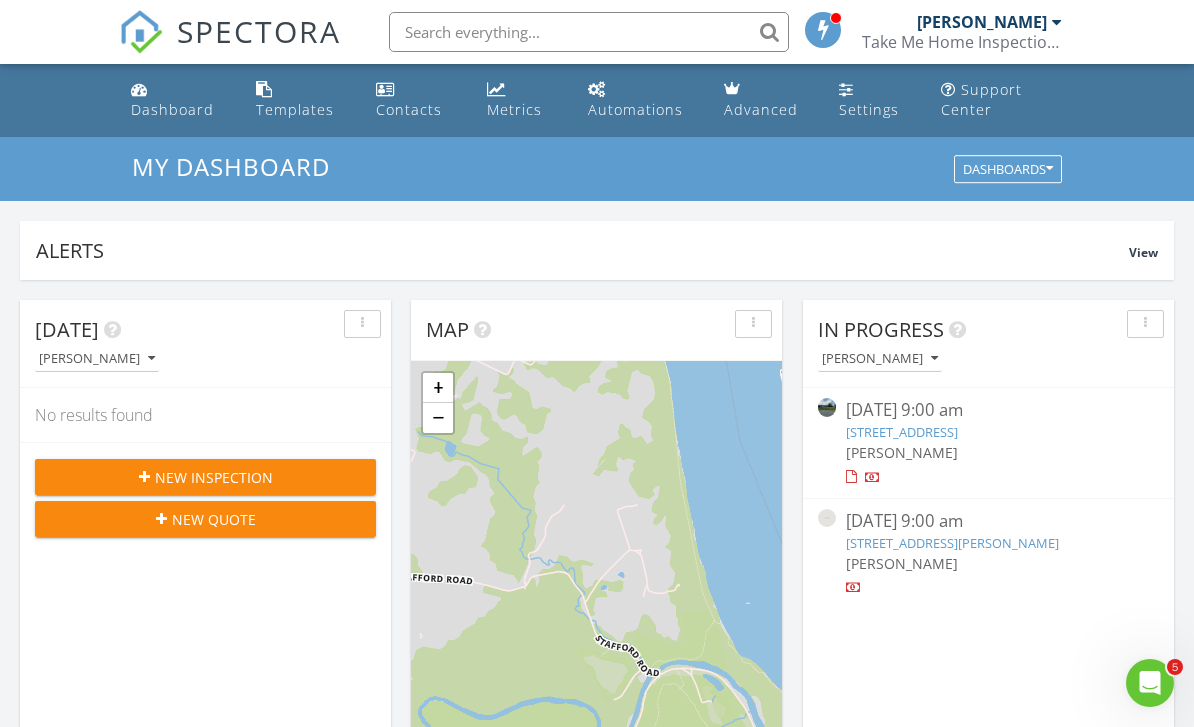 click on "New Inspection" at bounding box center [205, 477] 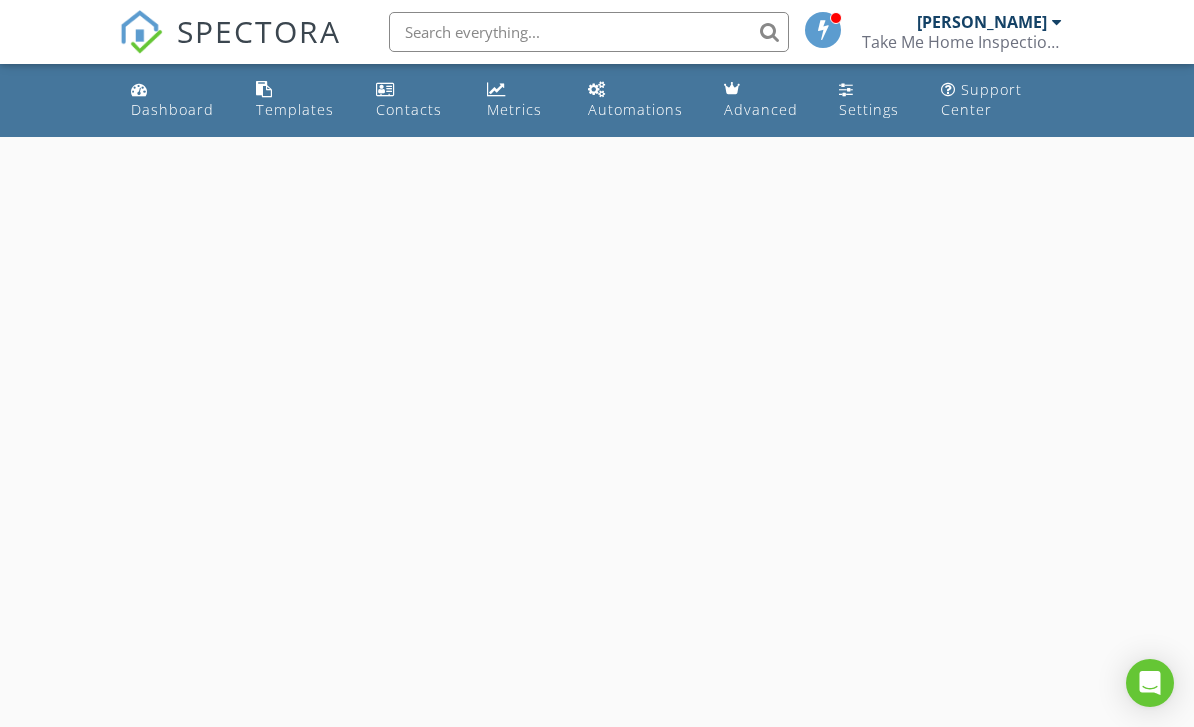 scroll, scrollTop: 0, scrollLeft: 0, axis: both 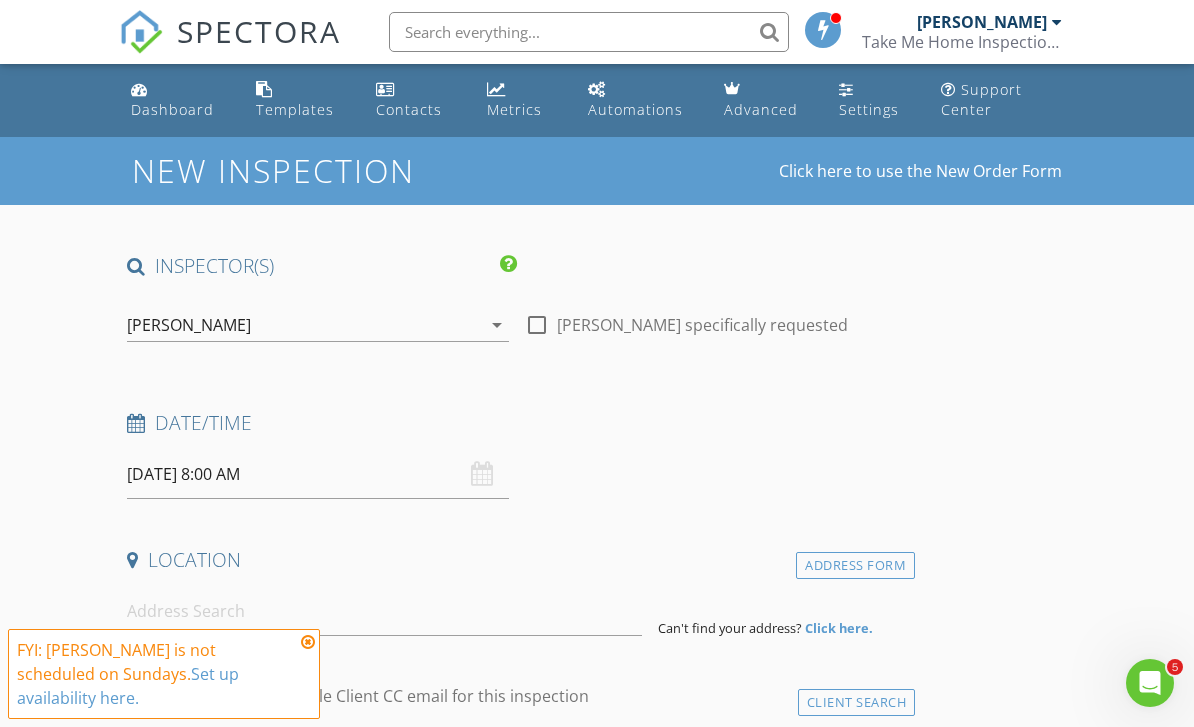 click on "07/13/2025 8:00 AM" at bounding box center [318, 474] 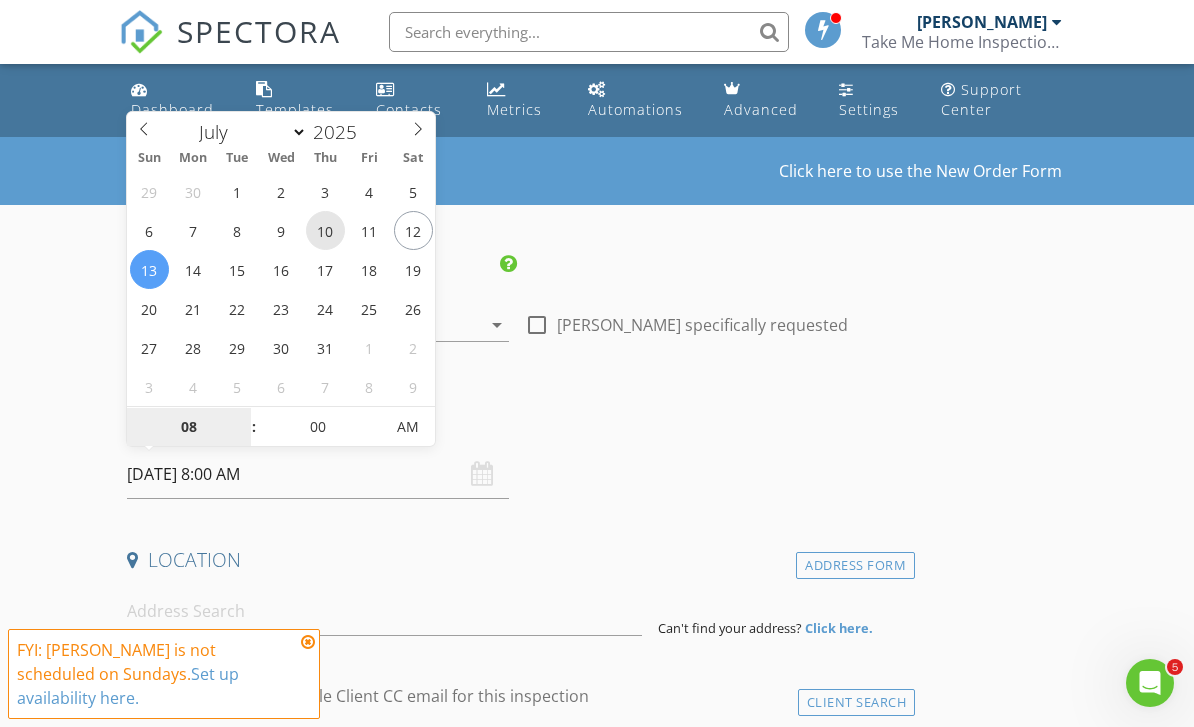 type on "07/10/2025 8:00 AM" 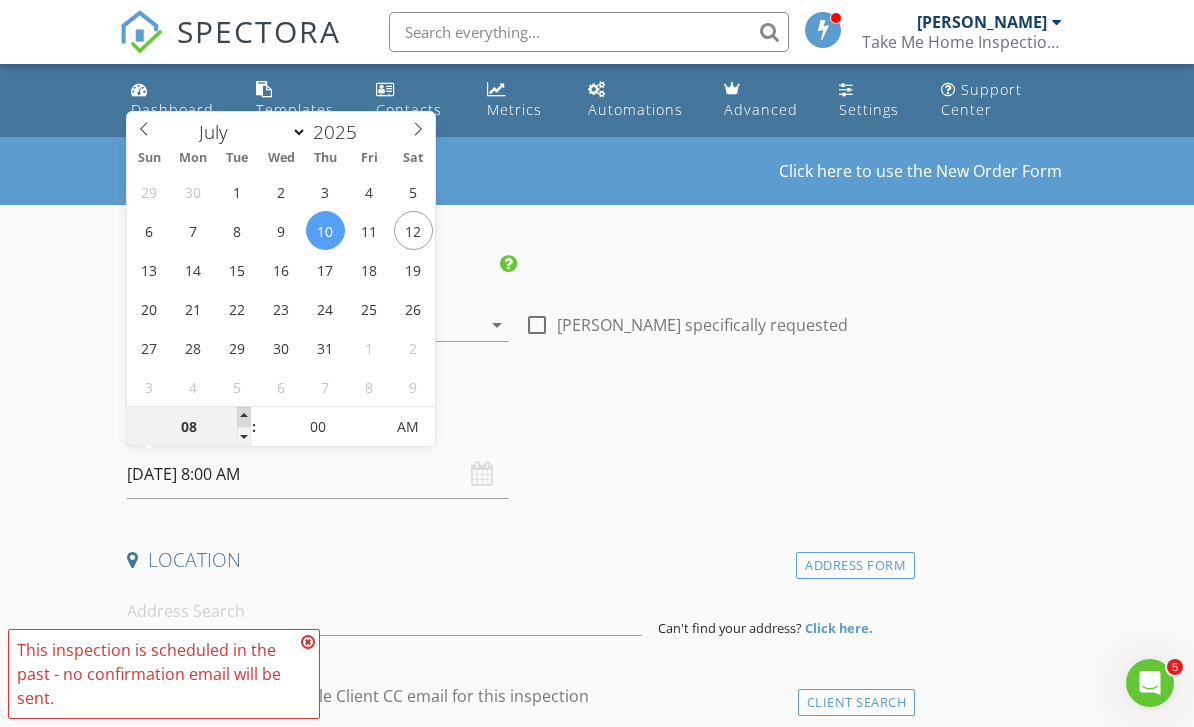 type on "09" 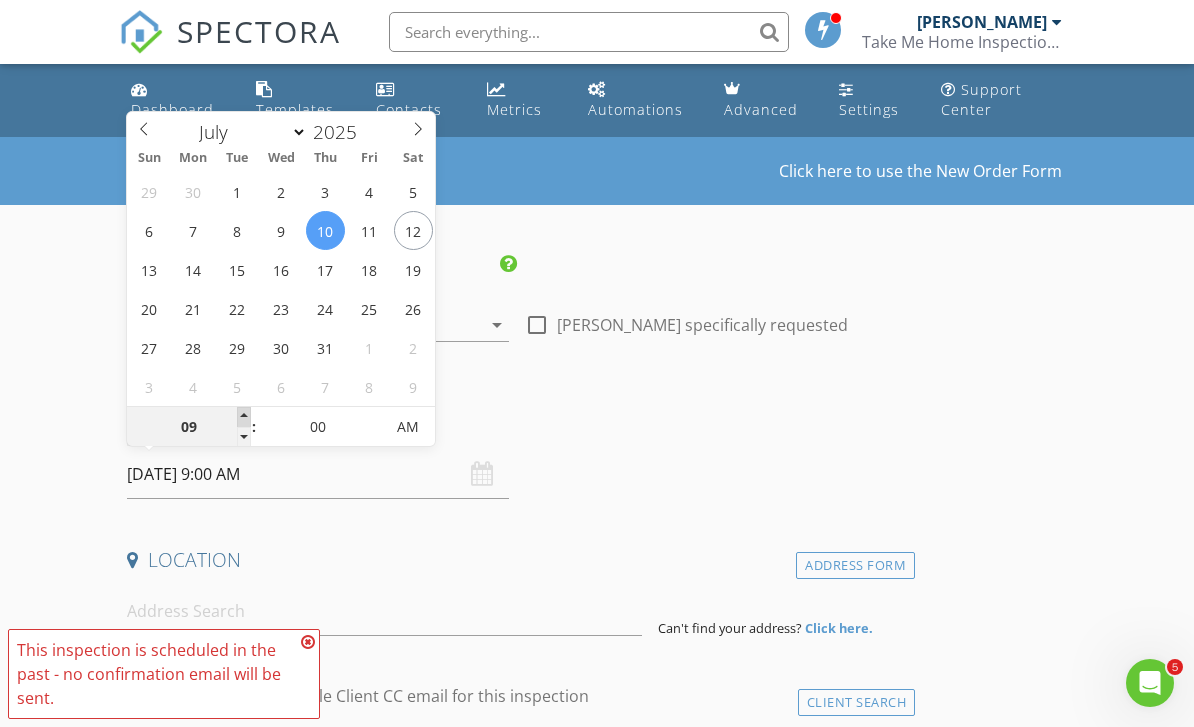 click at bounding box center (244, 417) 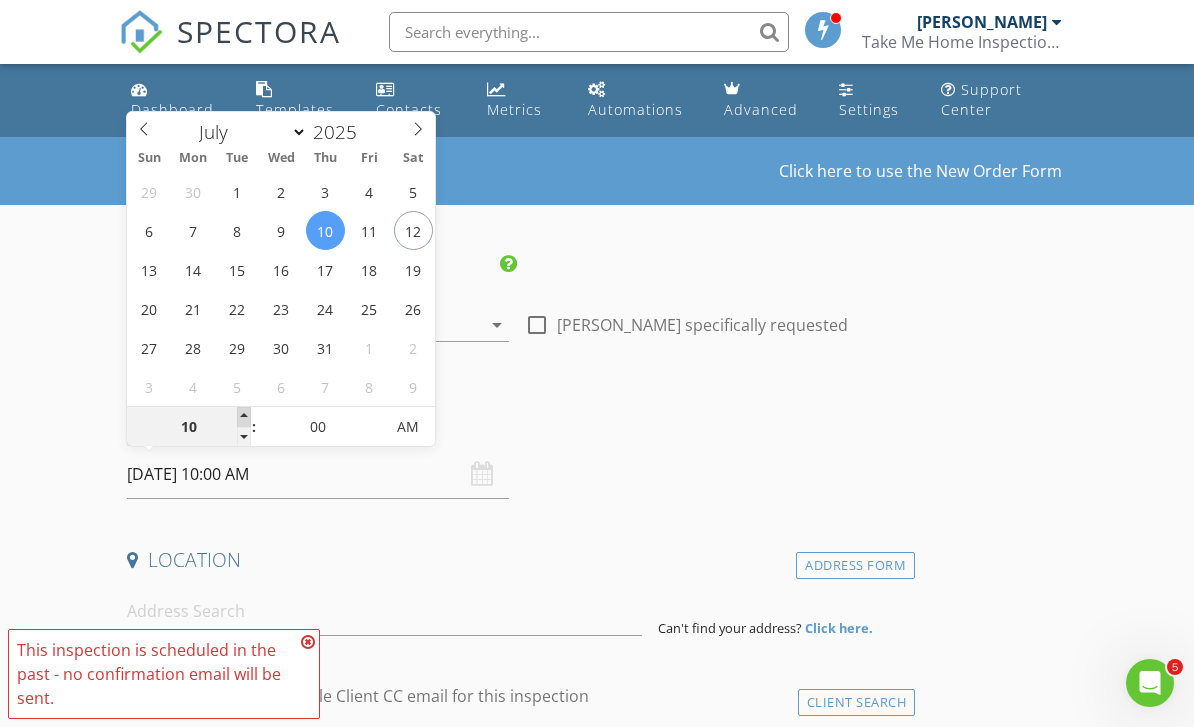 click at bounding box center (244, 417) 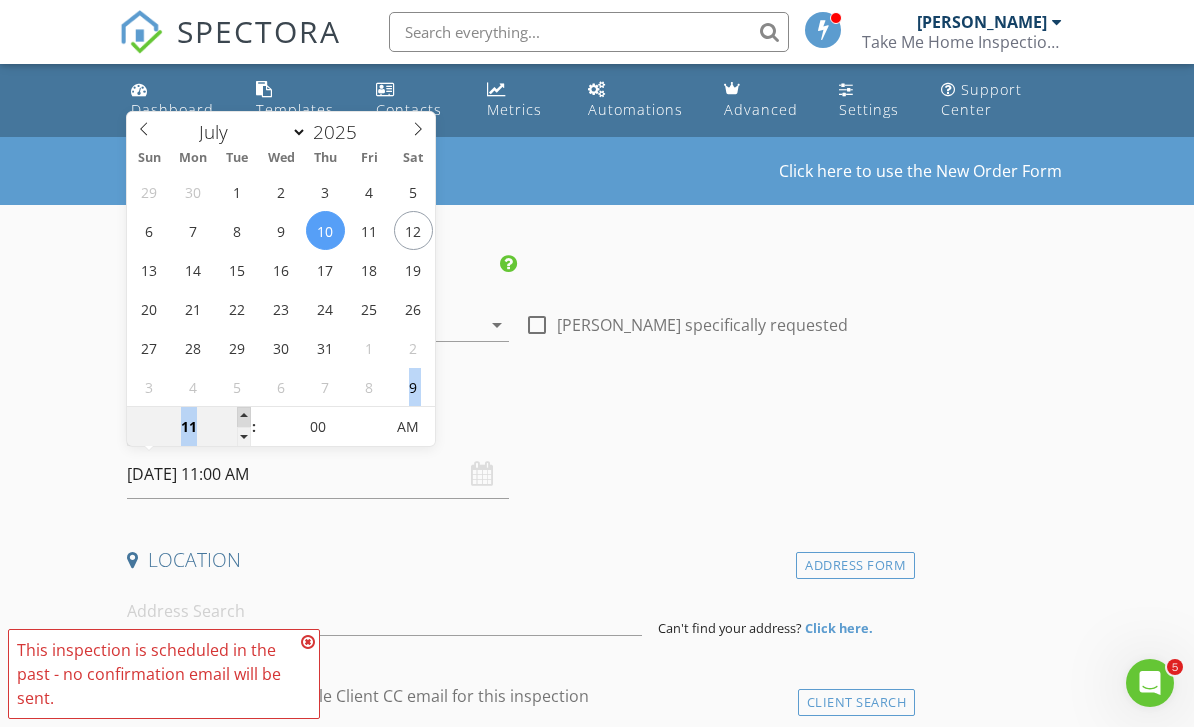 click at bounding box center (244, 417) 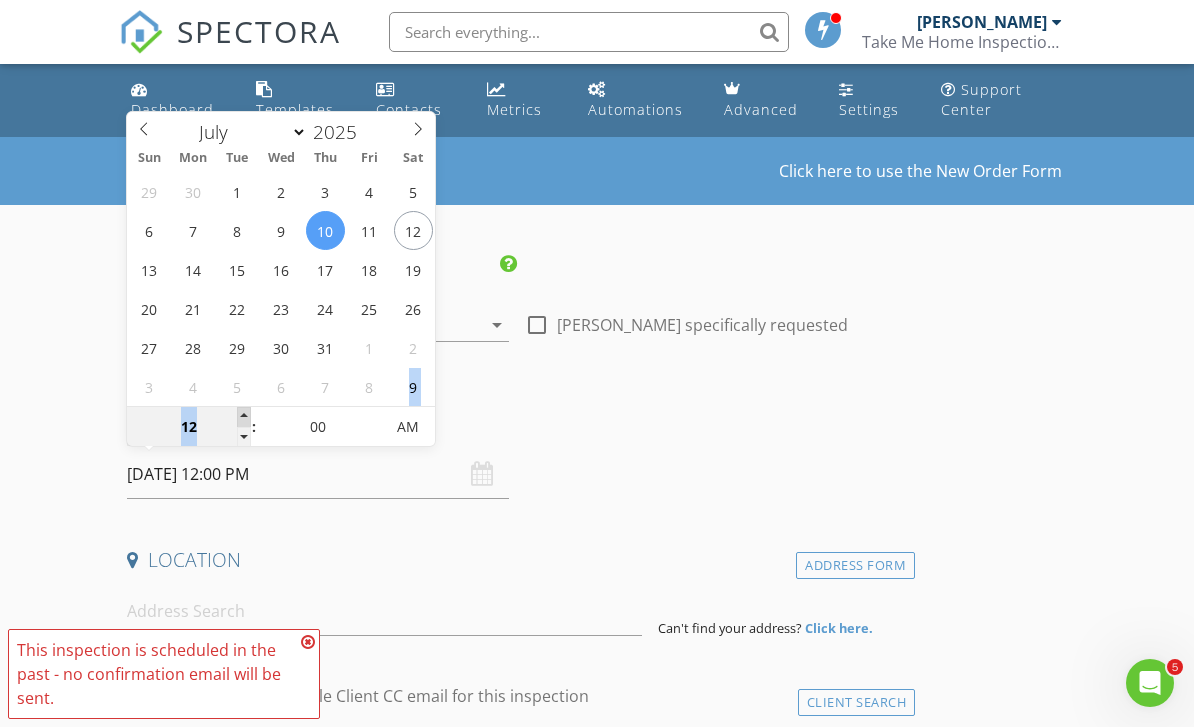 click at bounding box center (244, 417) 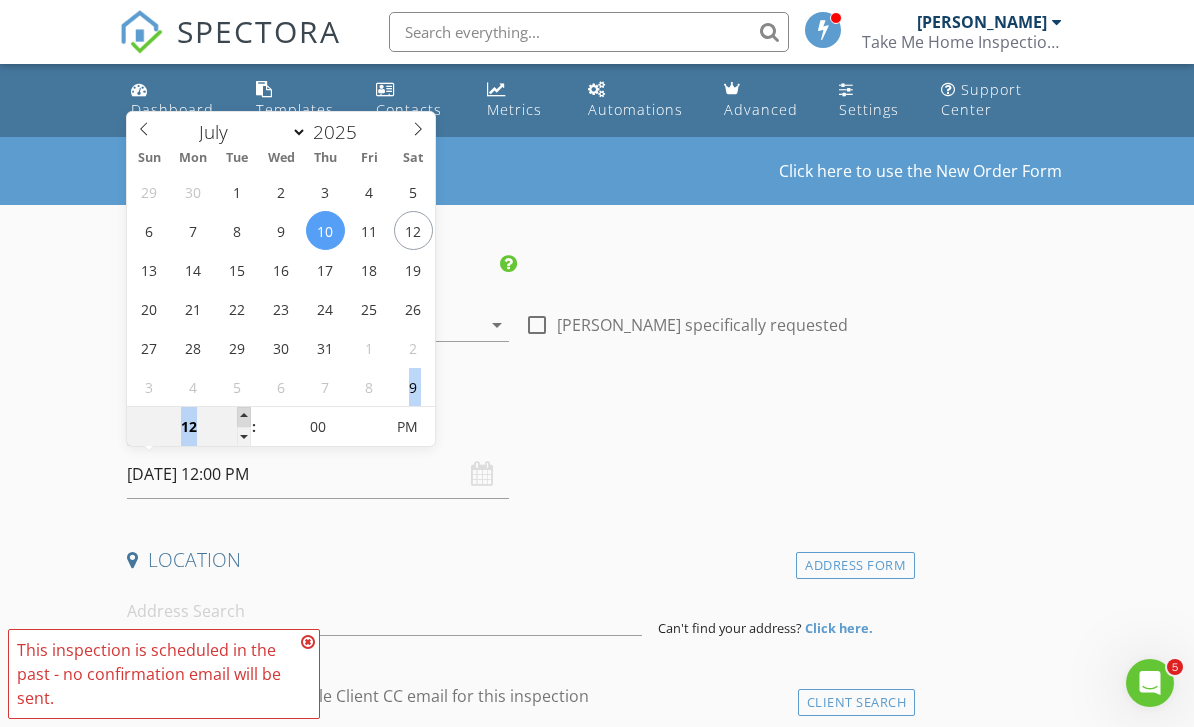 type on "01" 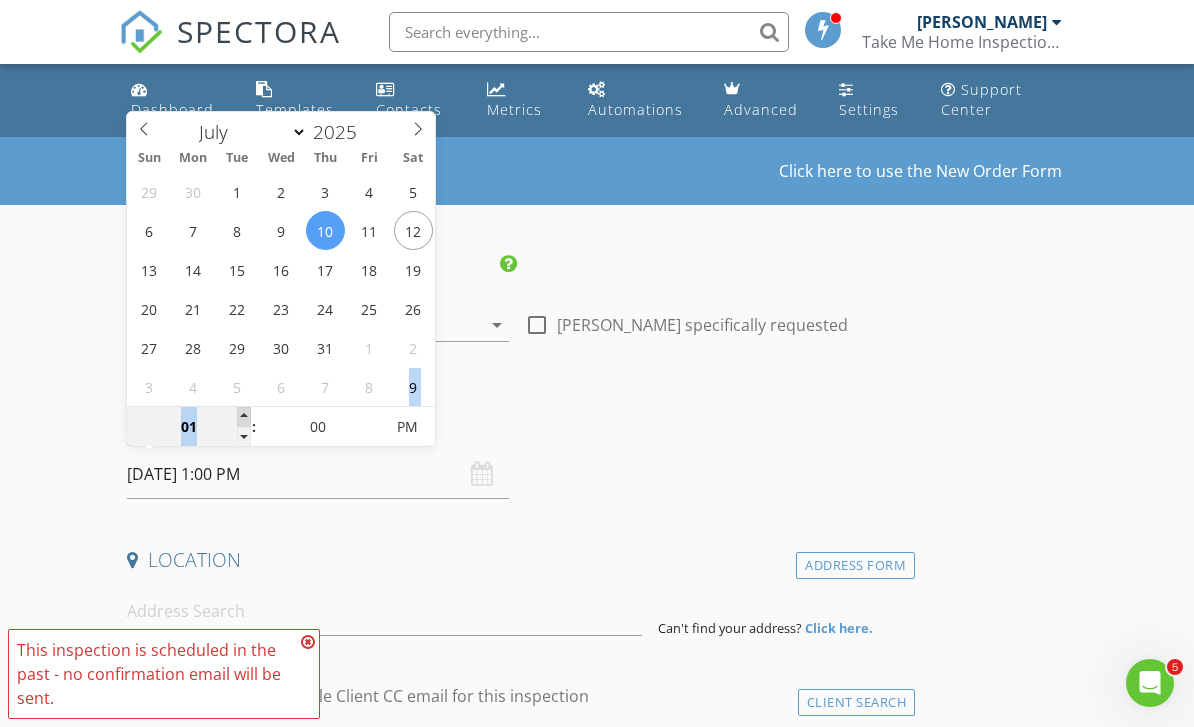 click at bounding box center (244, 417) 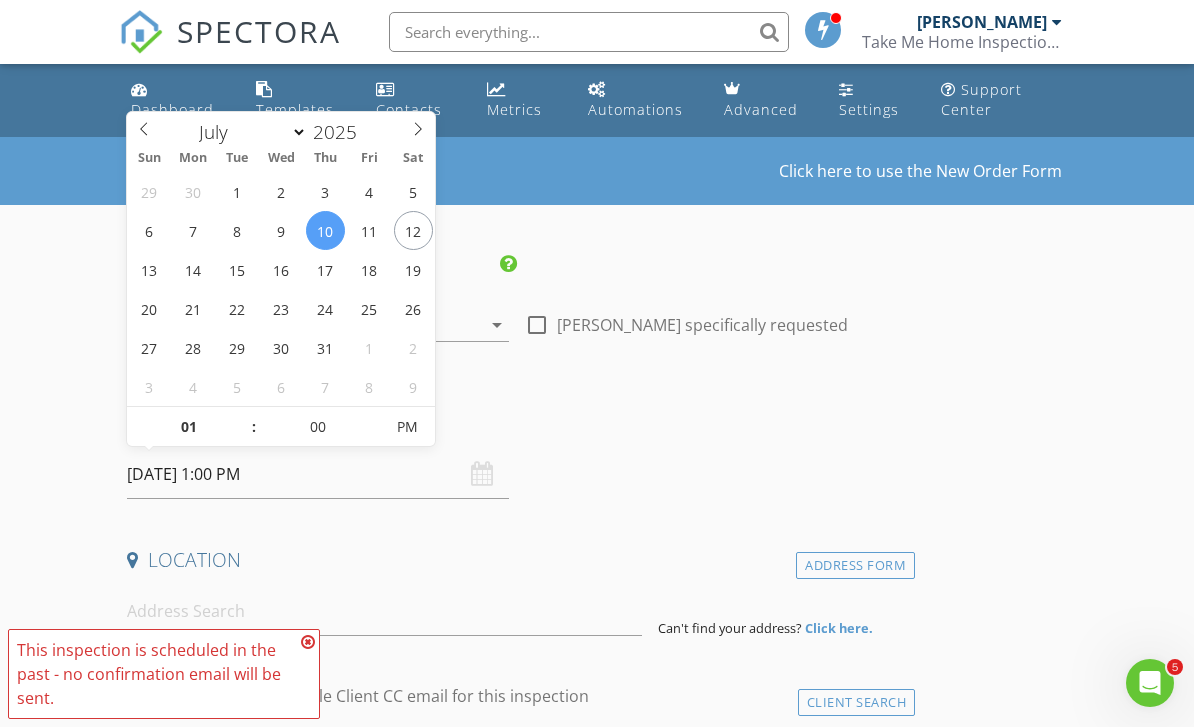 click on "INSPECTOR(S)
check_box   Robert Tice Jr   PRIMARY   Robert Tice Jr arrow_drop_down   check_box_outline_blank Robert Tice Jr specifically requested
Date/Time
07/10/2025 1:00 PM
Location
Address Form       Can't find your address?   Click here.
client
check_box Enable Client CC email for this inspection   Client Search     check_box_outline_blank Client is a Company/Organization     First Name   Last Name   Email   CC Email   Phone           Notes   Private Notes
ADD ADDITIONAL client
SERVICES
check_box_outline_blank   Residential Inspection   check_box_outline_blank   Septic Inspection   check_box_outline_blank   Radon Inspection   48 Hour Radon Test check_box_outline_blank   Termite Inspection   check_box_outline_blank   Water Testing - Conventional   Conventional     FHA/ VA/  USDA" at bounding box center (517, 1629) 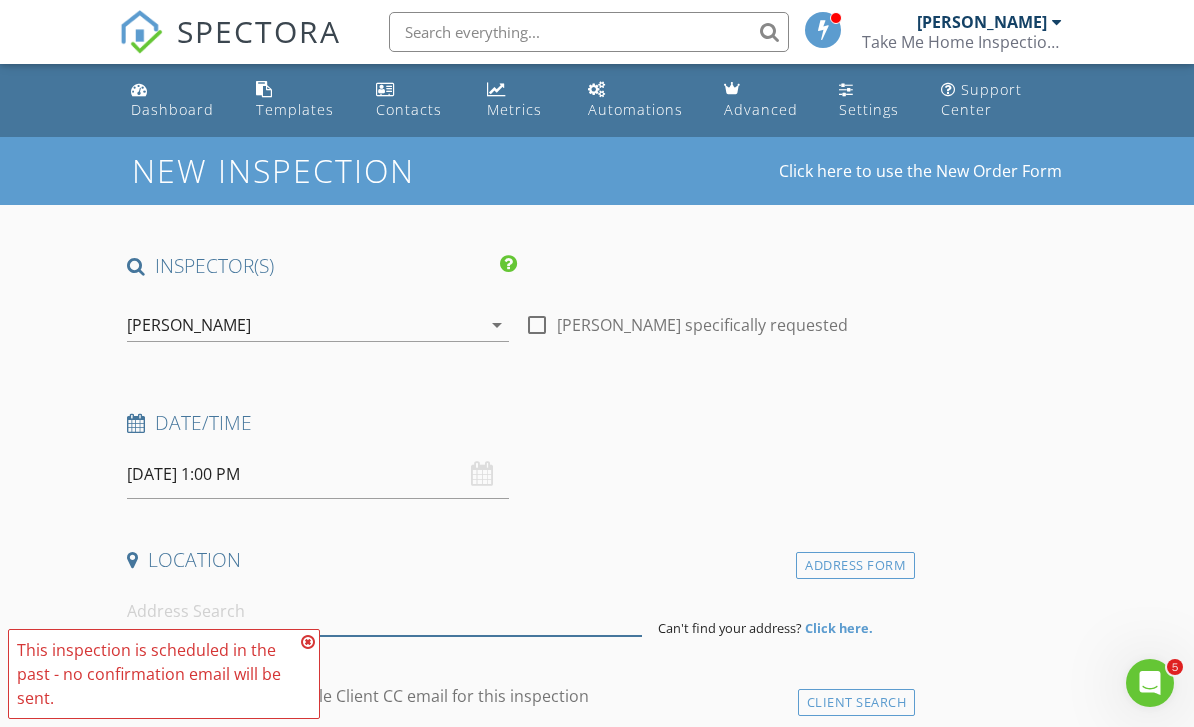 click on "SPECTORA
Robert Tice Jr
Take Me Home Inspection Services
Role:
Inspector
Dashboard
New Inspection
Inspections
Calendar
Template Editor
Contacts
Automations
Team
Metrics
Payments
Data Exports
Billing
Reporting
Advanced
Settings
What's New
Sign Out
Dashboard
Templates
Contacts
Metrics
Automations
Advanced
Settings
Support Center
This will disable all automated notifications for this inspection. Use this for mock inspections or inspections where you'd prefer not to send any communication out.     Real Estate Agent Google Search State Farm Past Customer Other             No data available   New Inspection                 check_box   Robert Tice Jr" at bounding box center [597, 1585] 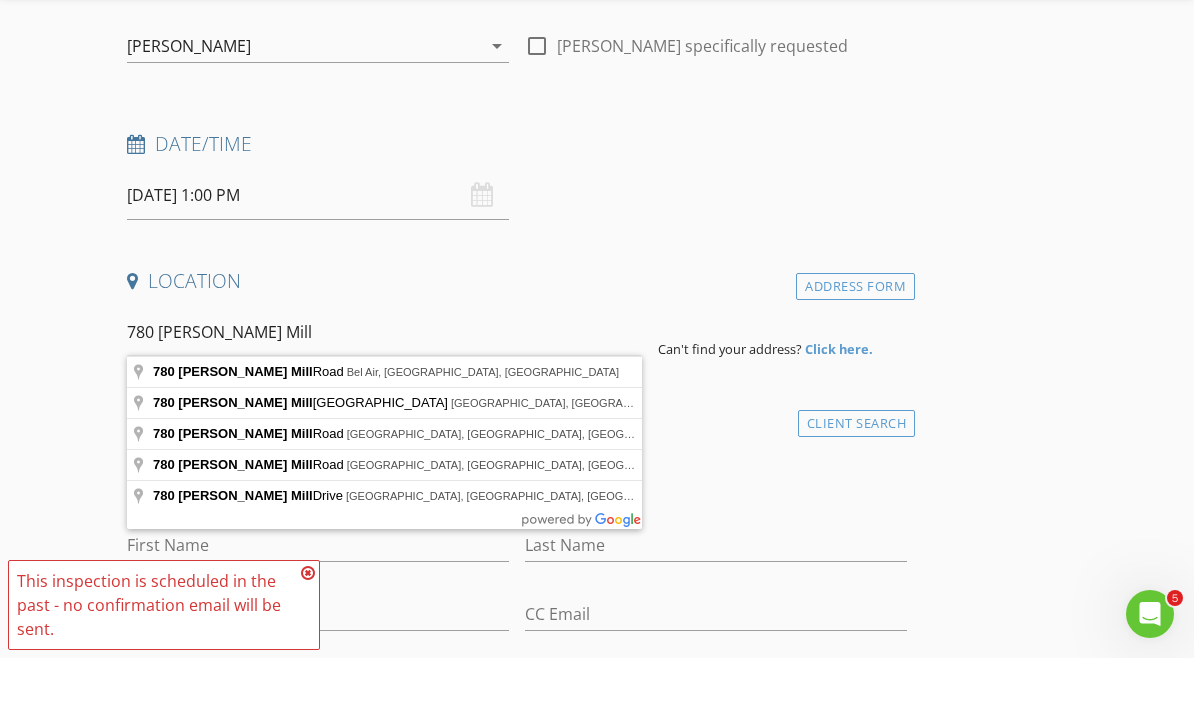 type on "780 Moores Mill Road, Bel Air, MD, USA" 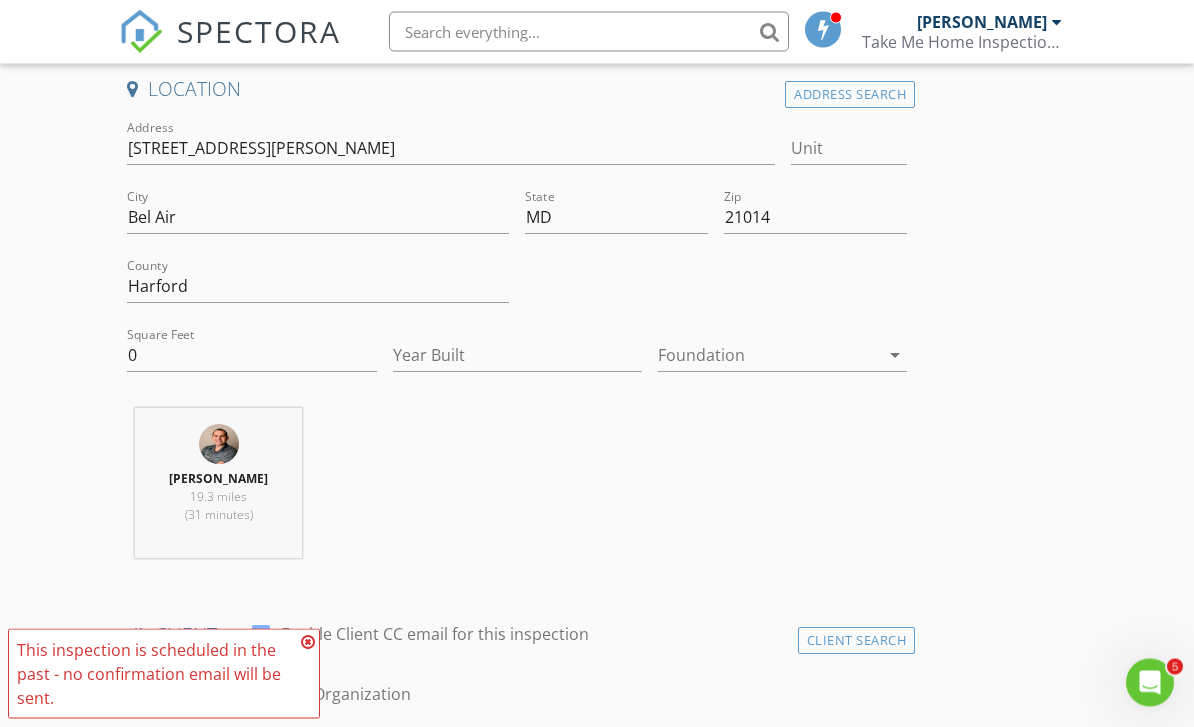 scroll, scrollTop: 488, scrollLeft: 0, axis: vertical 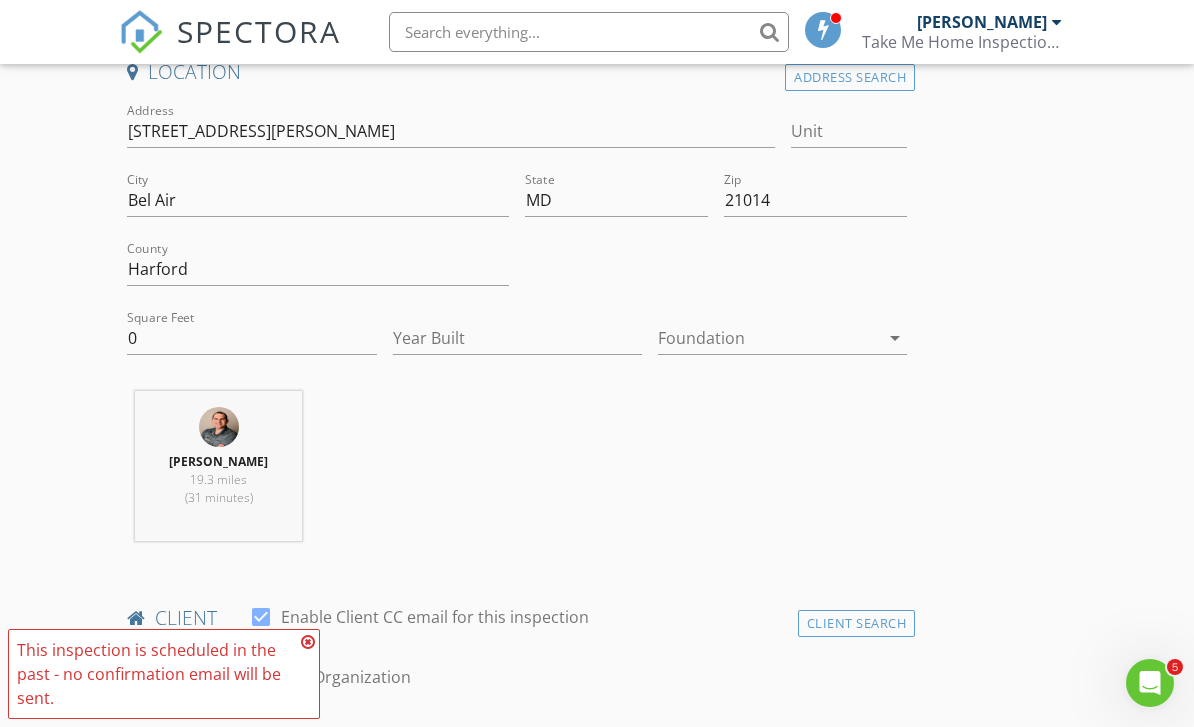 click on "Robert Tice Jr     19.3 miles     (31 minutes)" at bounding box center [517, 474] 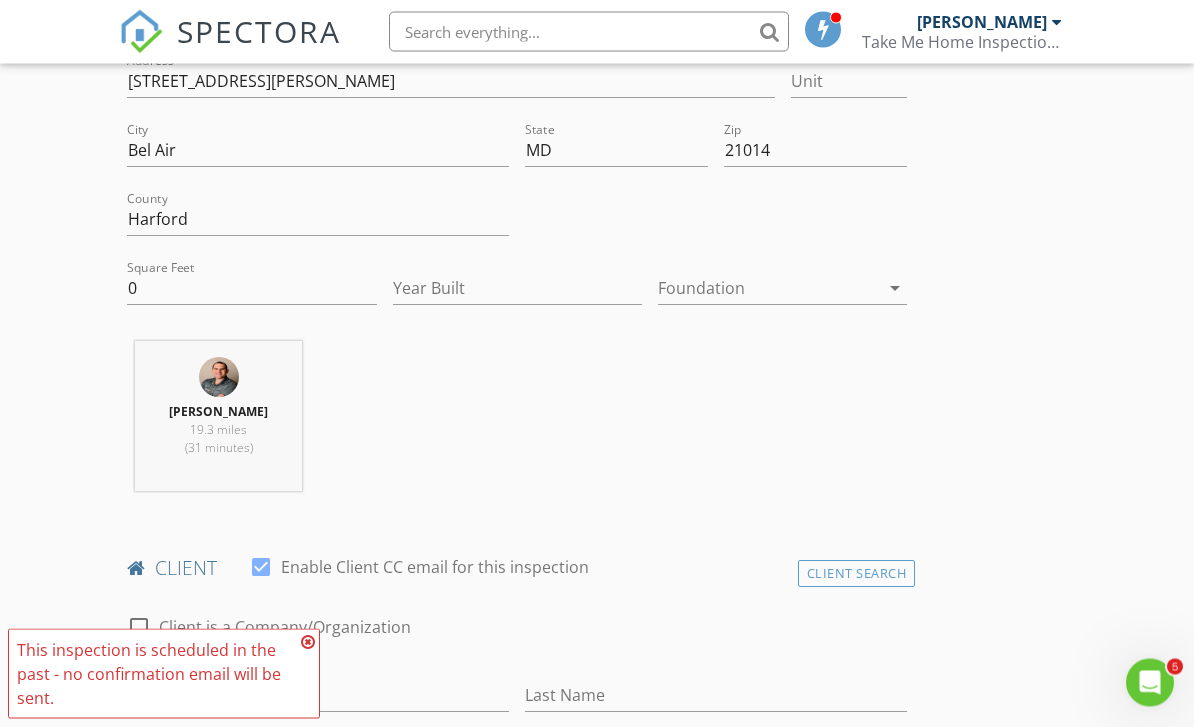 scroll, scrollTop: 643, scrollLeft: 0, axis: vertical 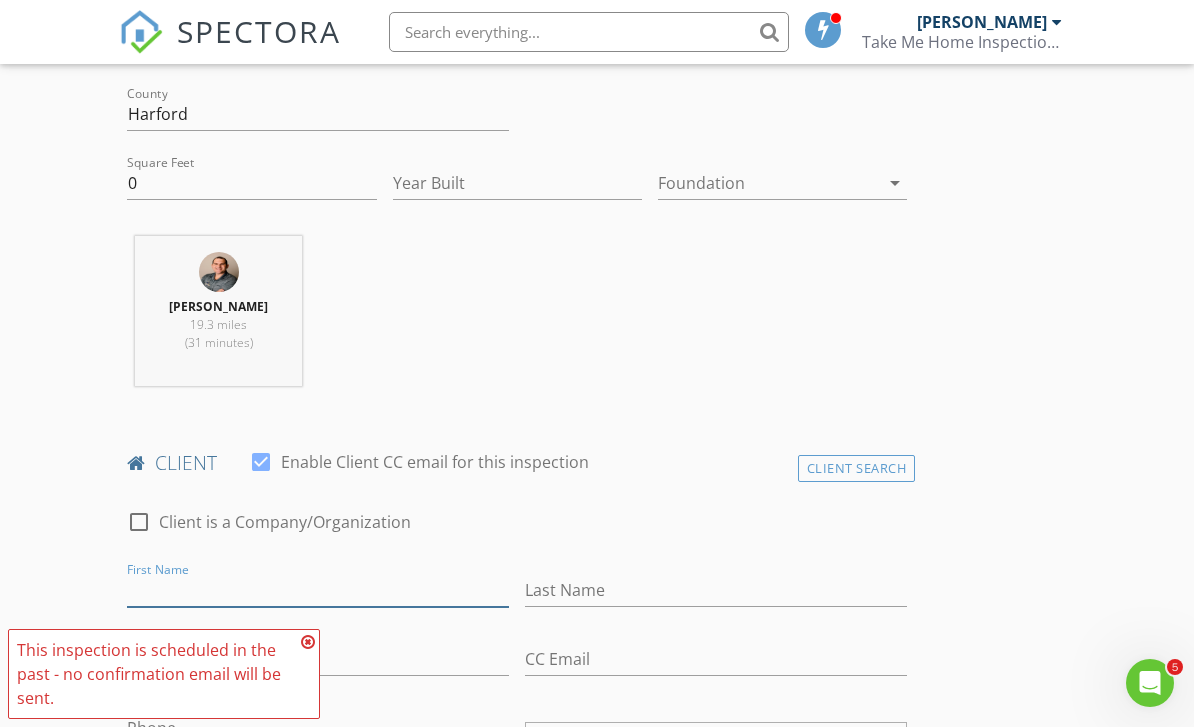 click on "First Name" at bounding box center (318, 590) 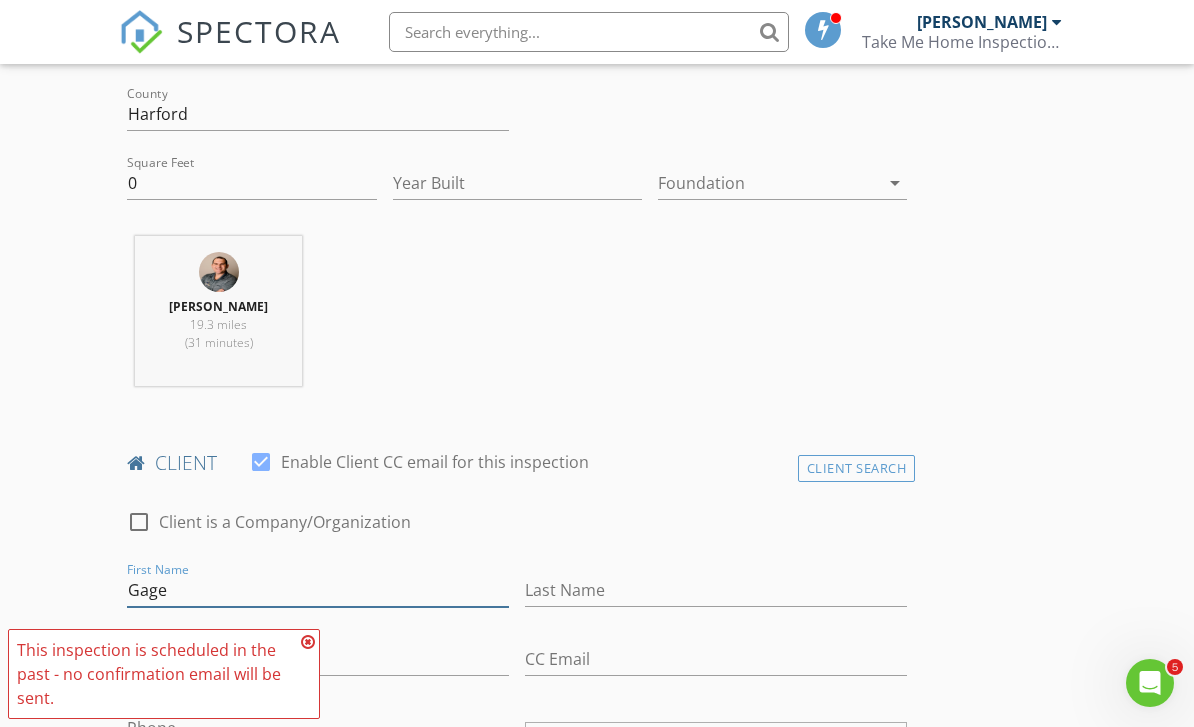 type on "Gage" 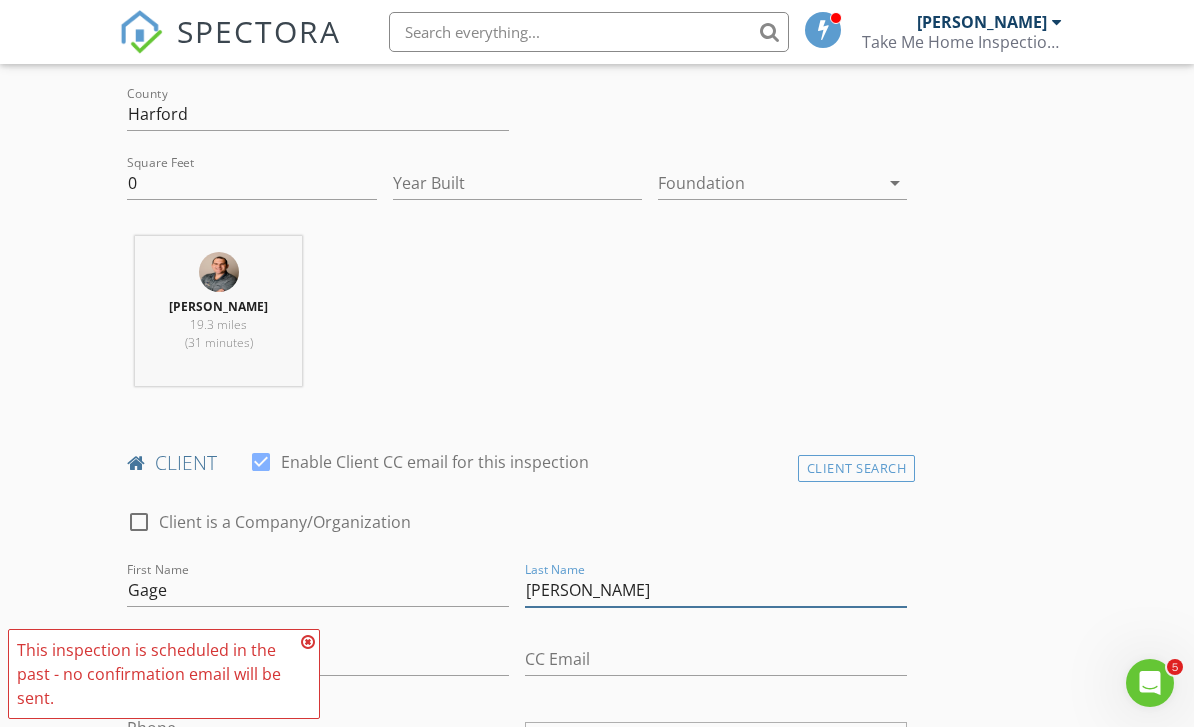 type on "Harms" 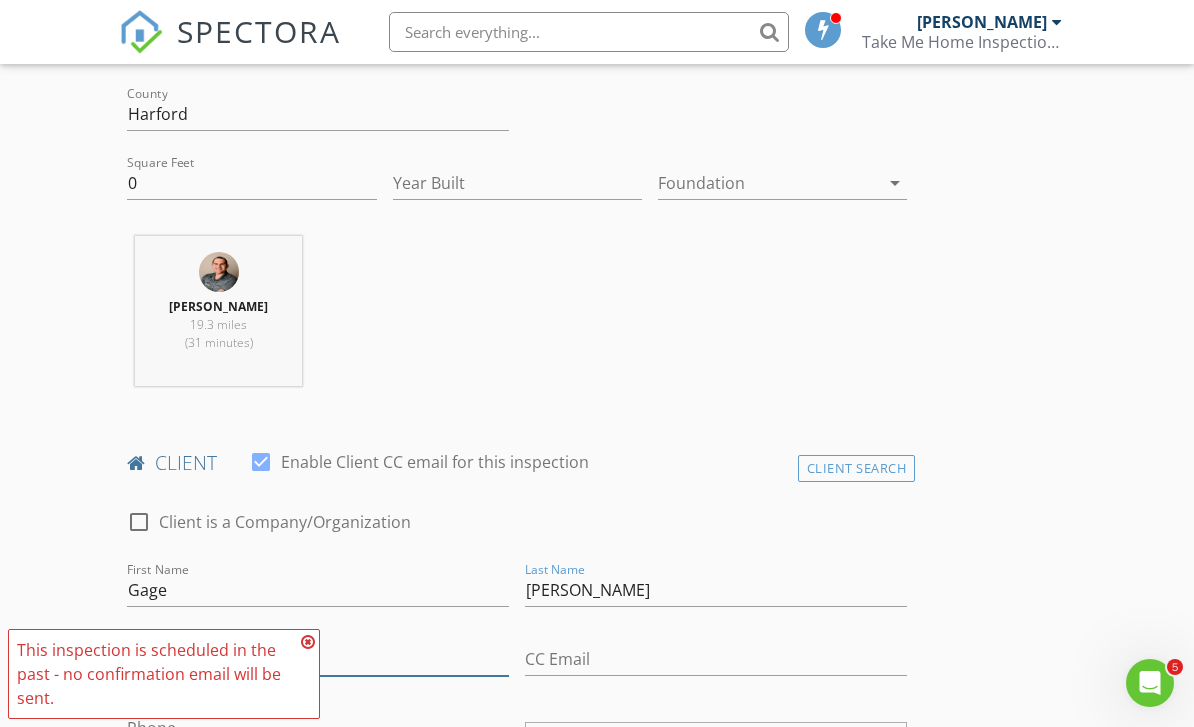 click on "Email" at bounding box center (318, 659) 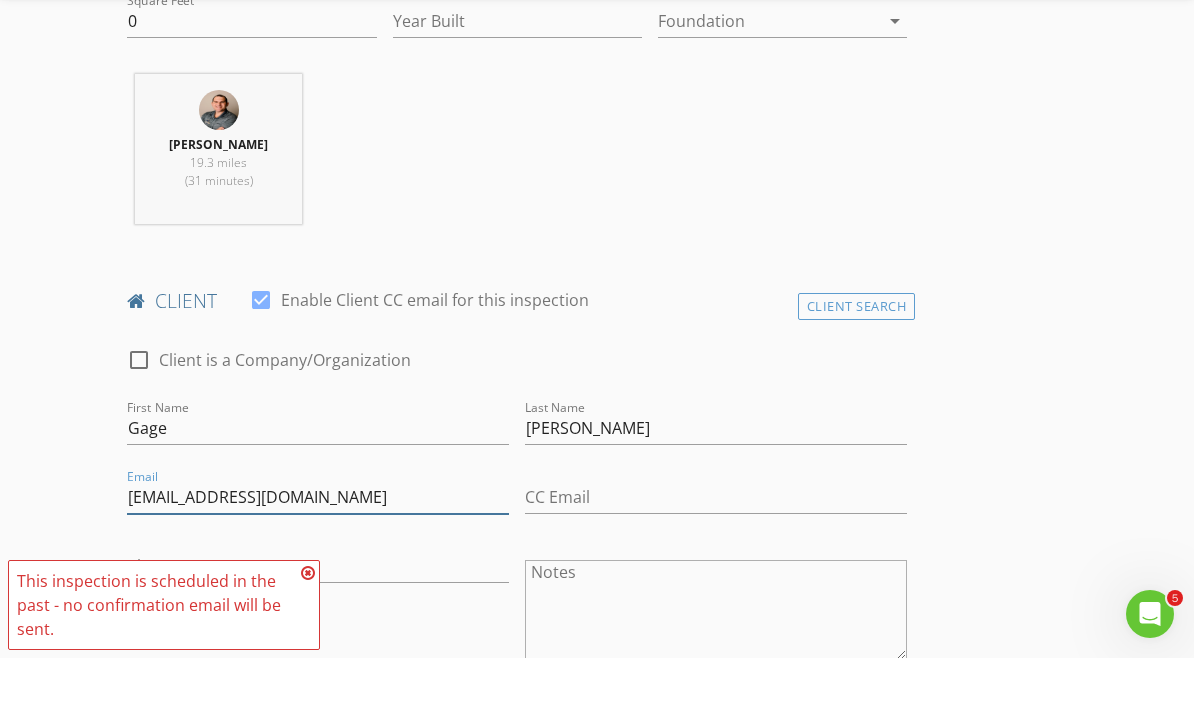 scroll, scrollTop: 786, scrollLeft: 0, axis: vertical 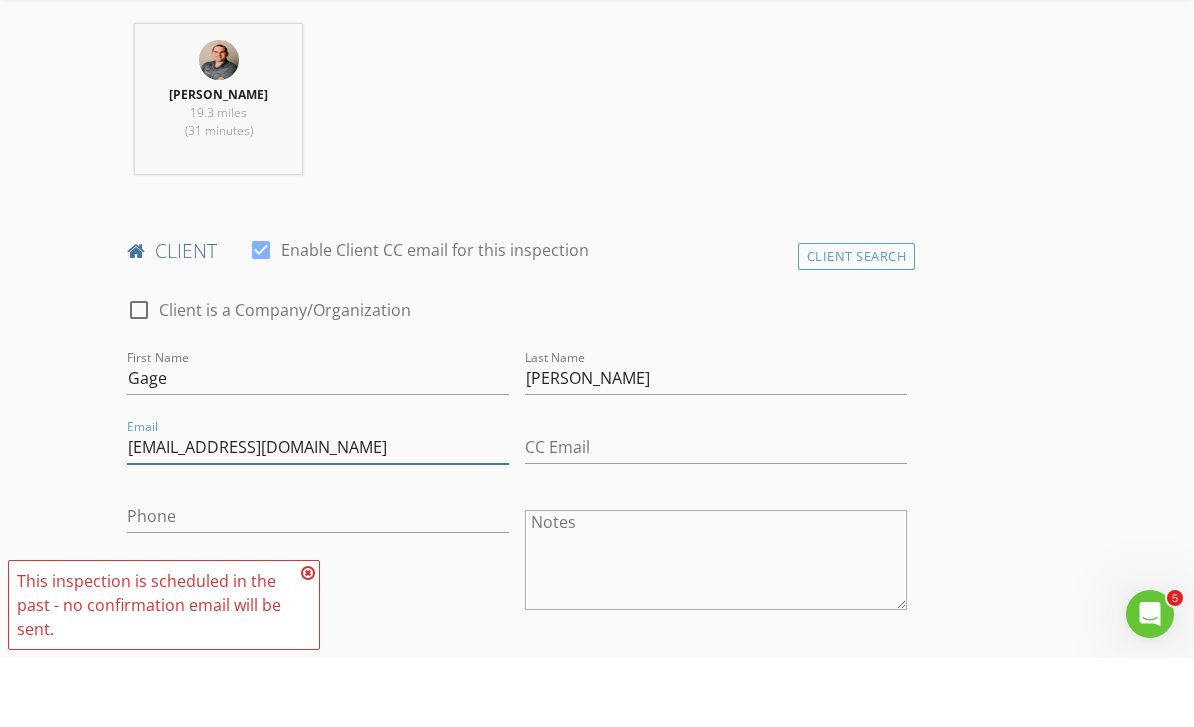 type on "gharms891@gmail.com" 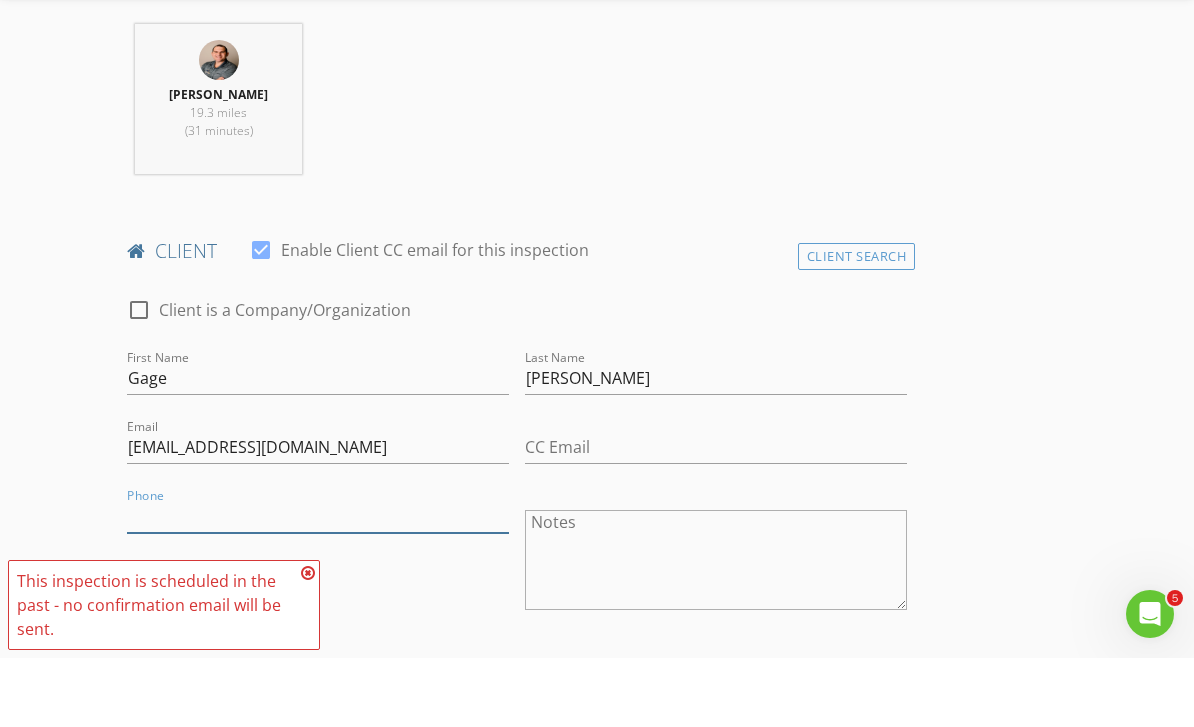 click on "Phone" at bounding box center (318, 585) 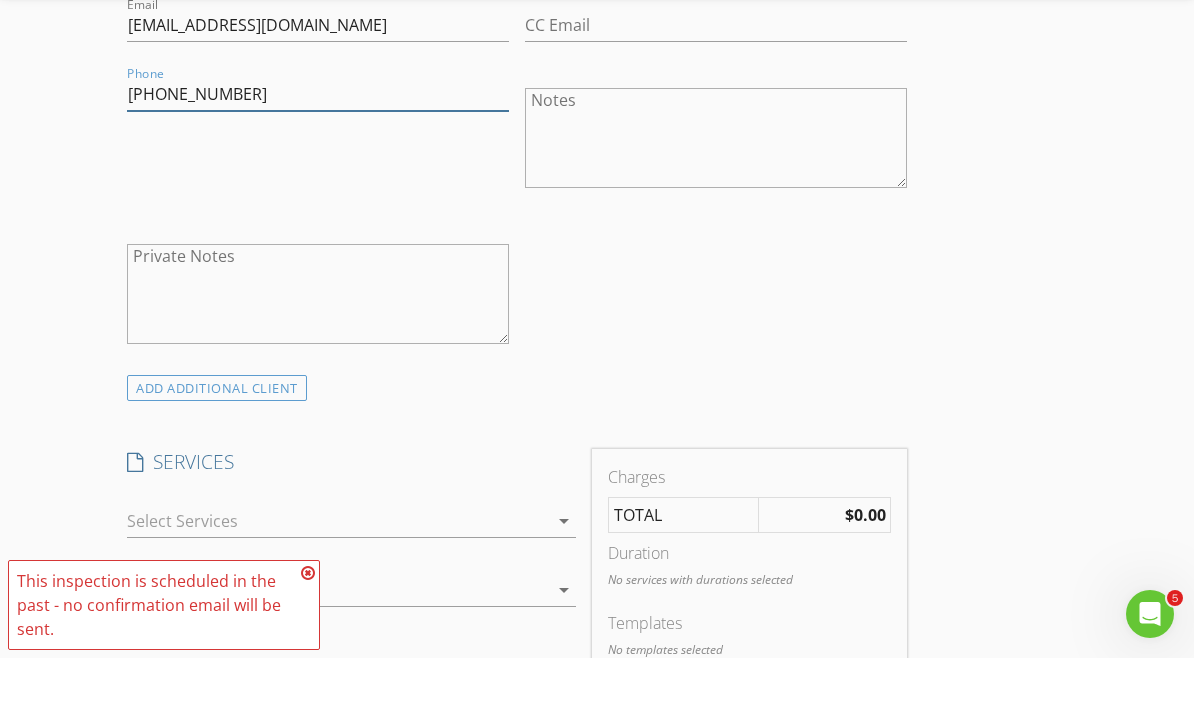 scroll, scrollTop: 1232, scrollLeft: 0, axis: vertical 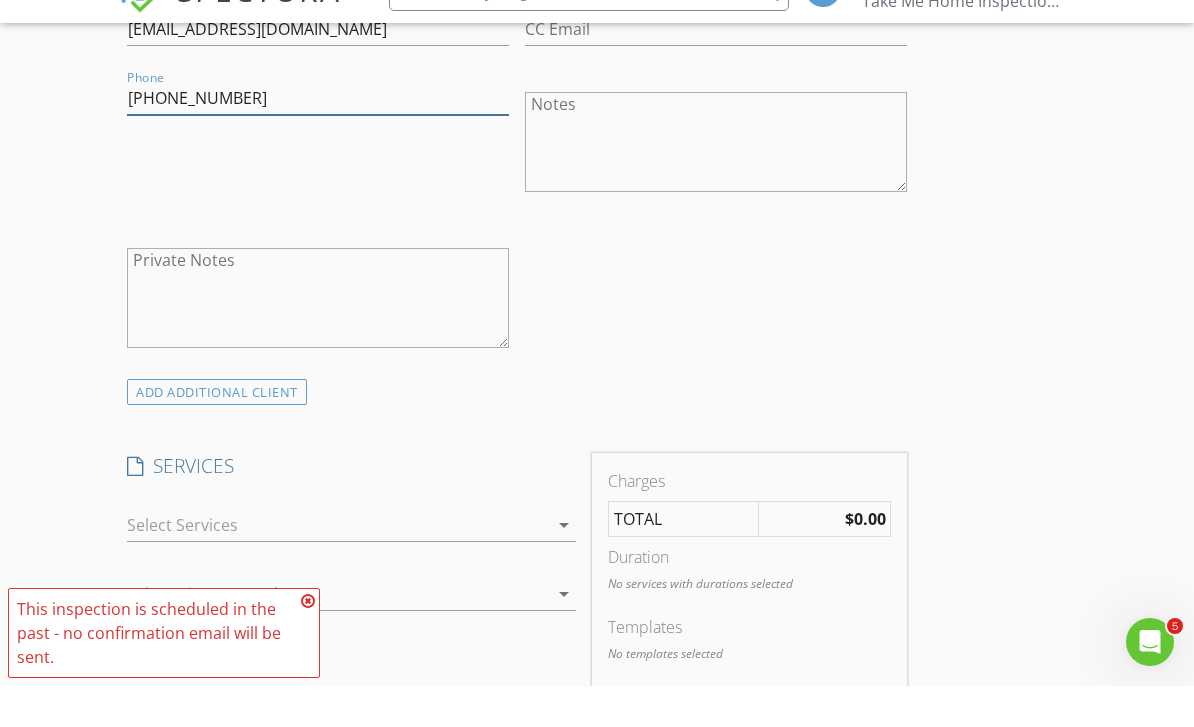 type on "443-686-2356" 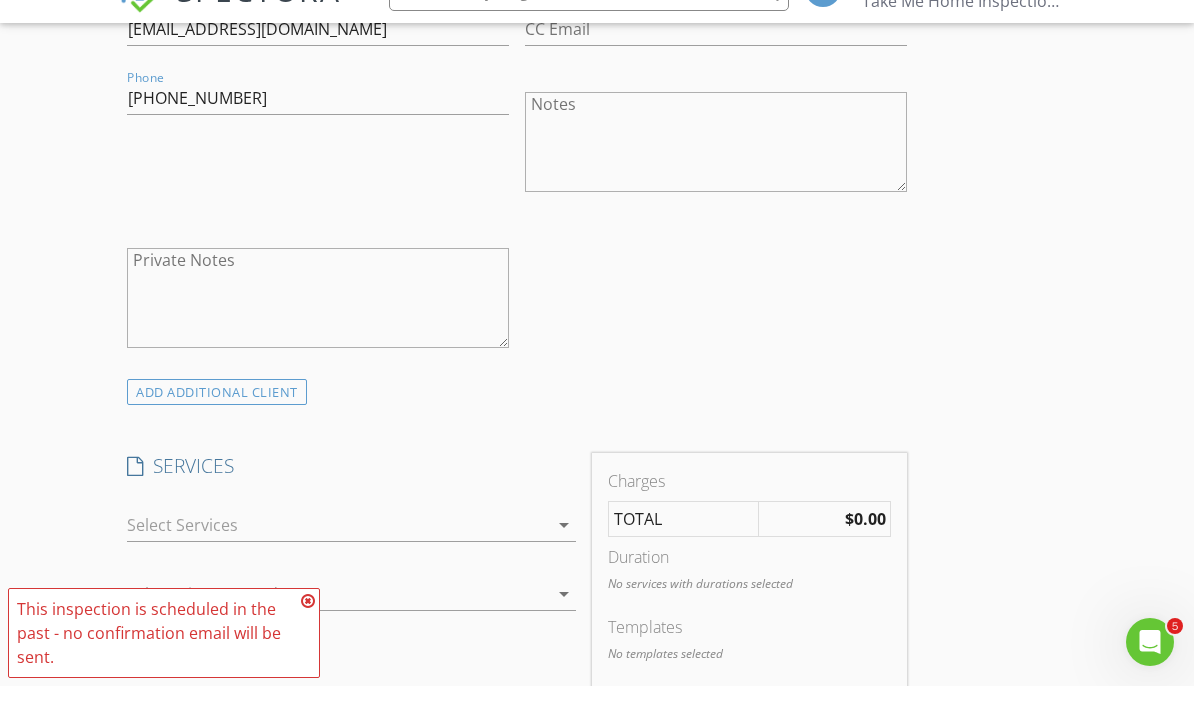 click at bounding box center [337, 566] 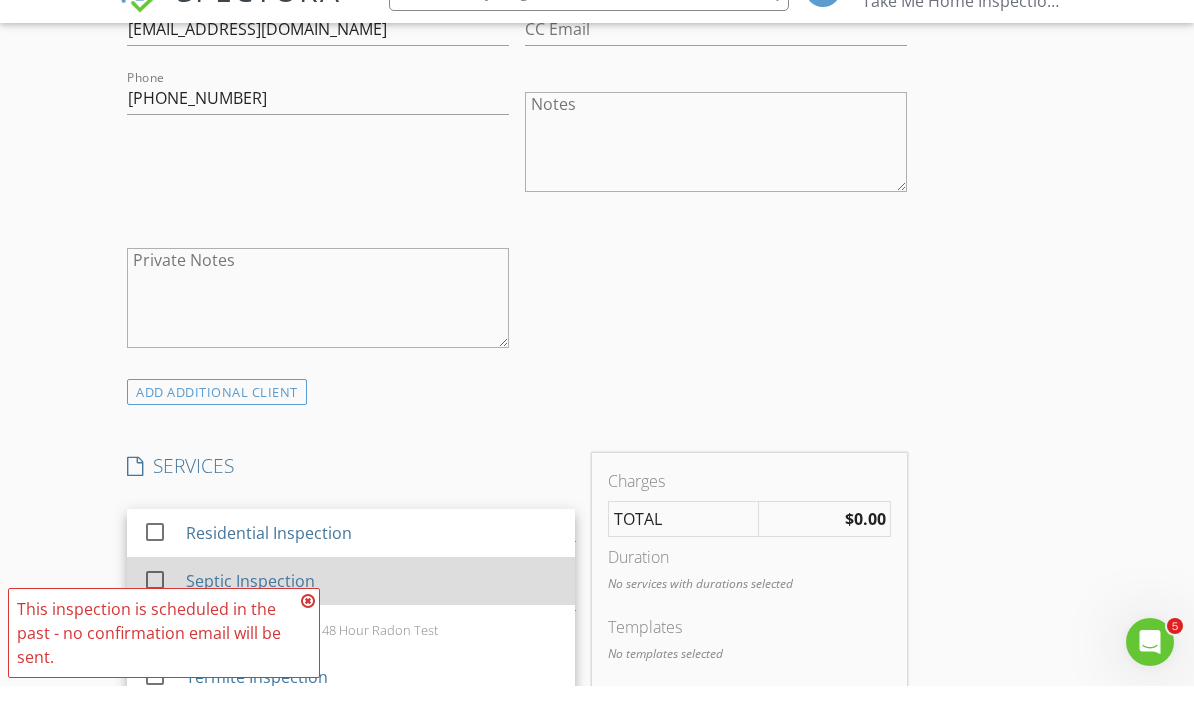 scroll, scrollTop: 1274, scrollLeft: 0, axis: vertical 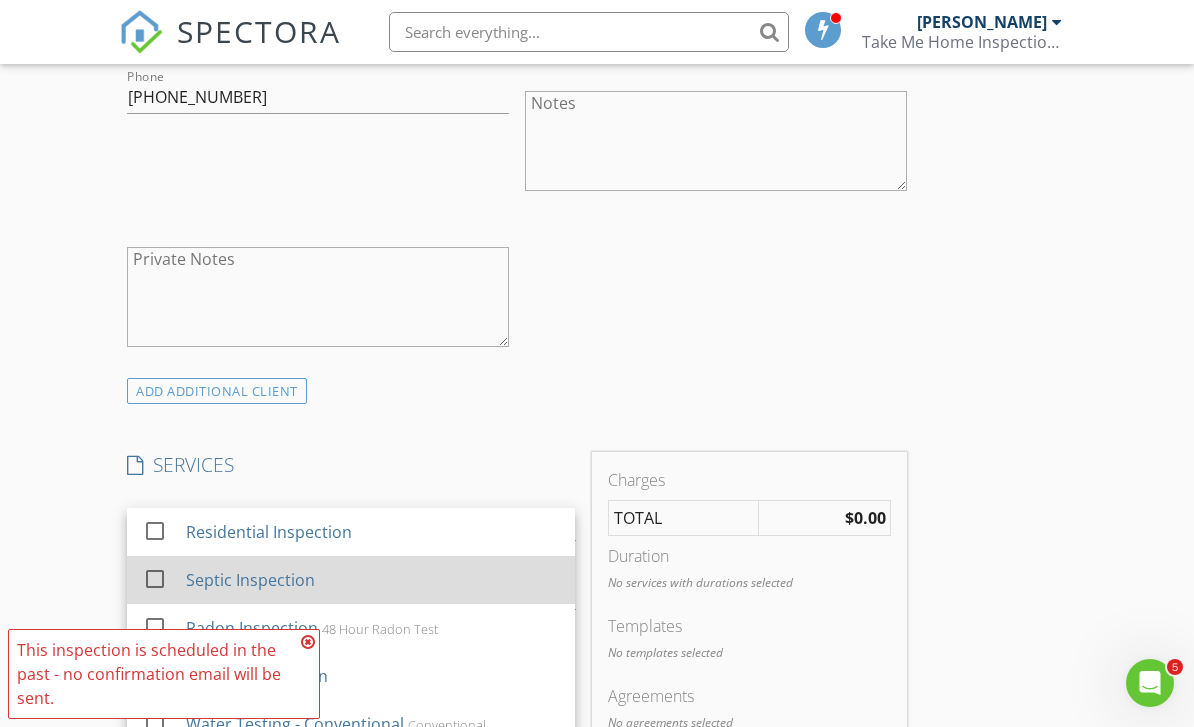 click on "Septic Inspection" at bounding box center [372, 580] 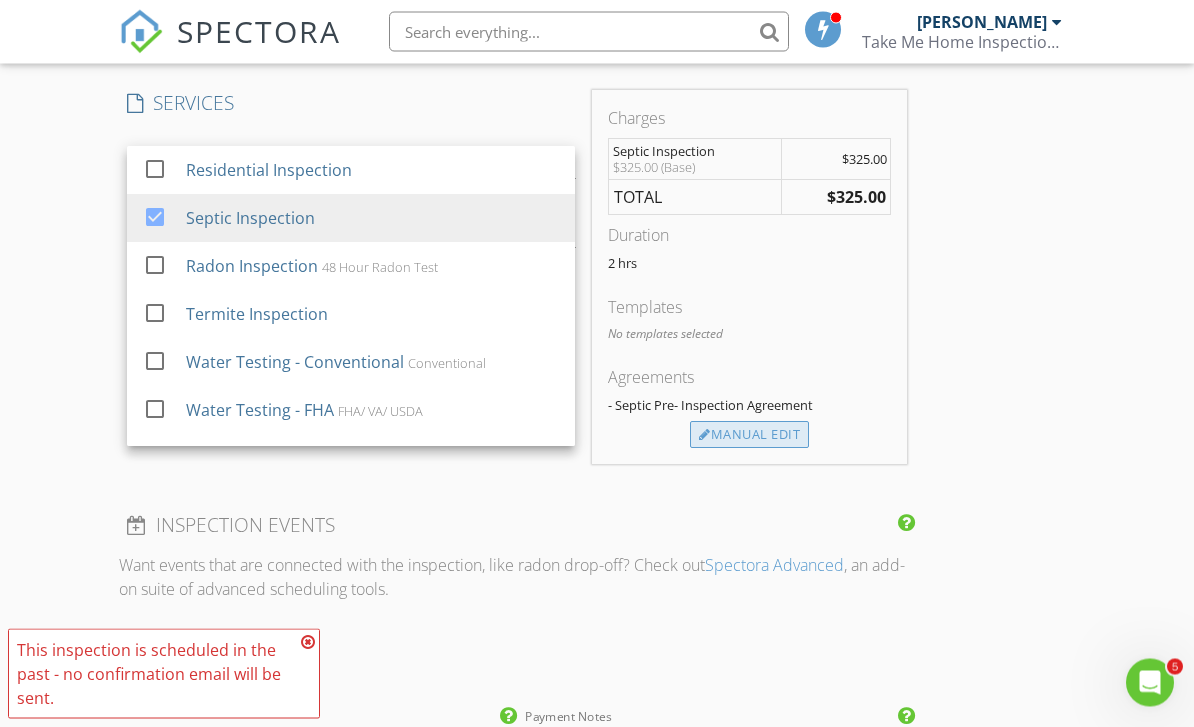 click on "Manual Edit" at bounding box center [749, 436] 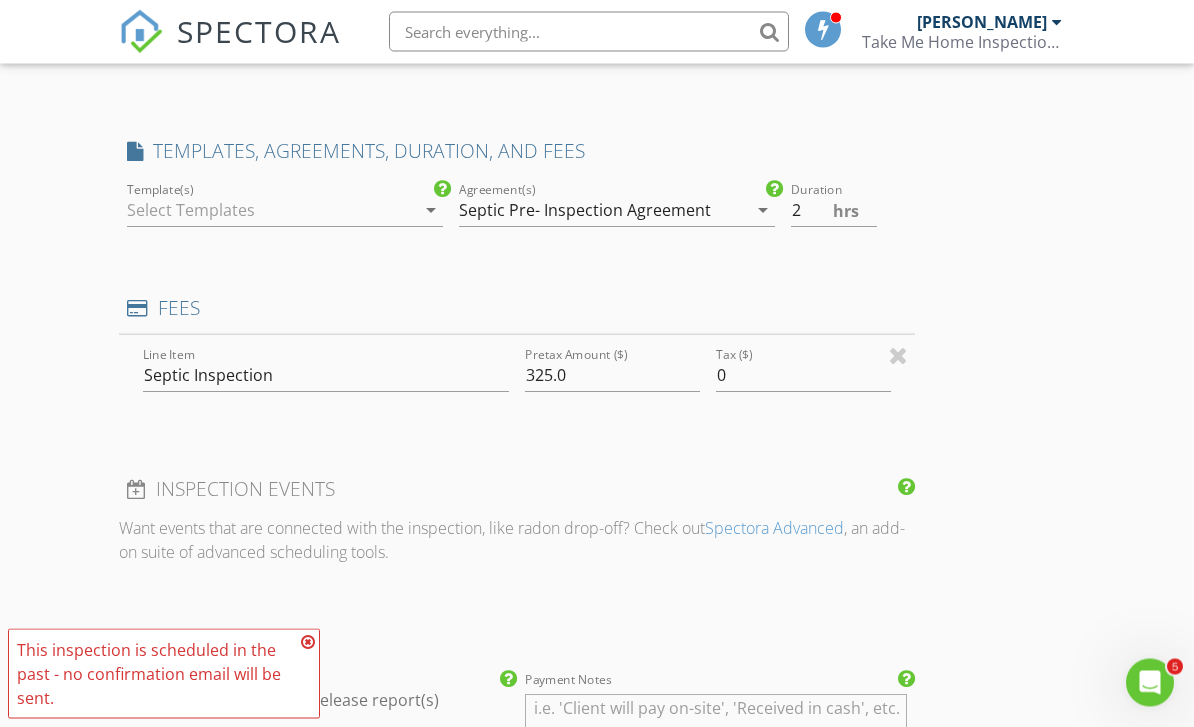 scroll, scrollTop: 1636, scrollLeft: 0, axis: vertical 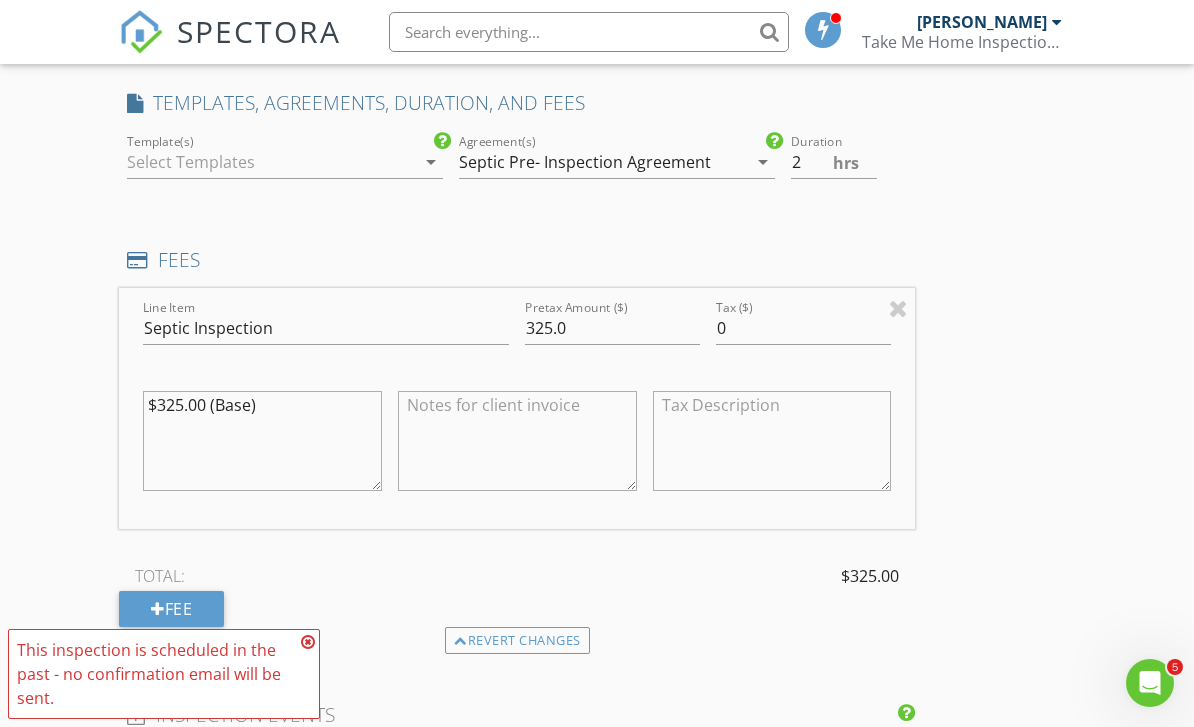 click on "Septic Pre- Inspection Agreement" at bounding box center [585, 162] 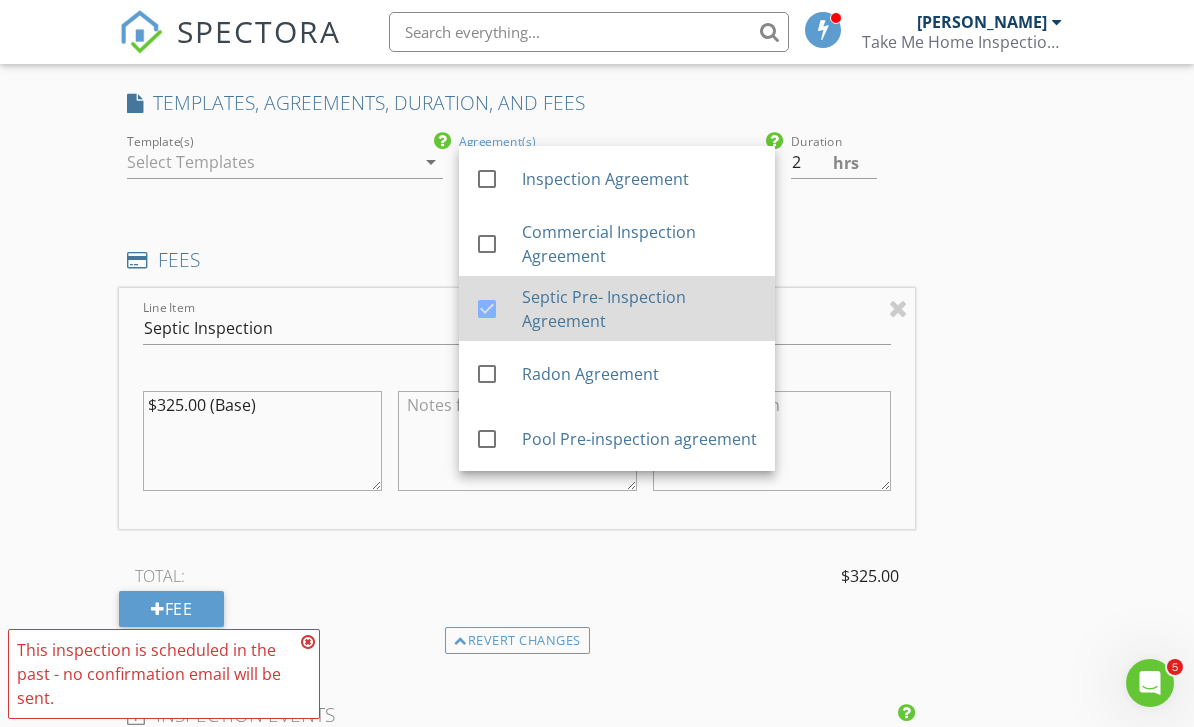 click at bounding box center (487, 309) 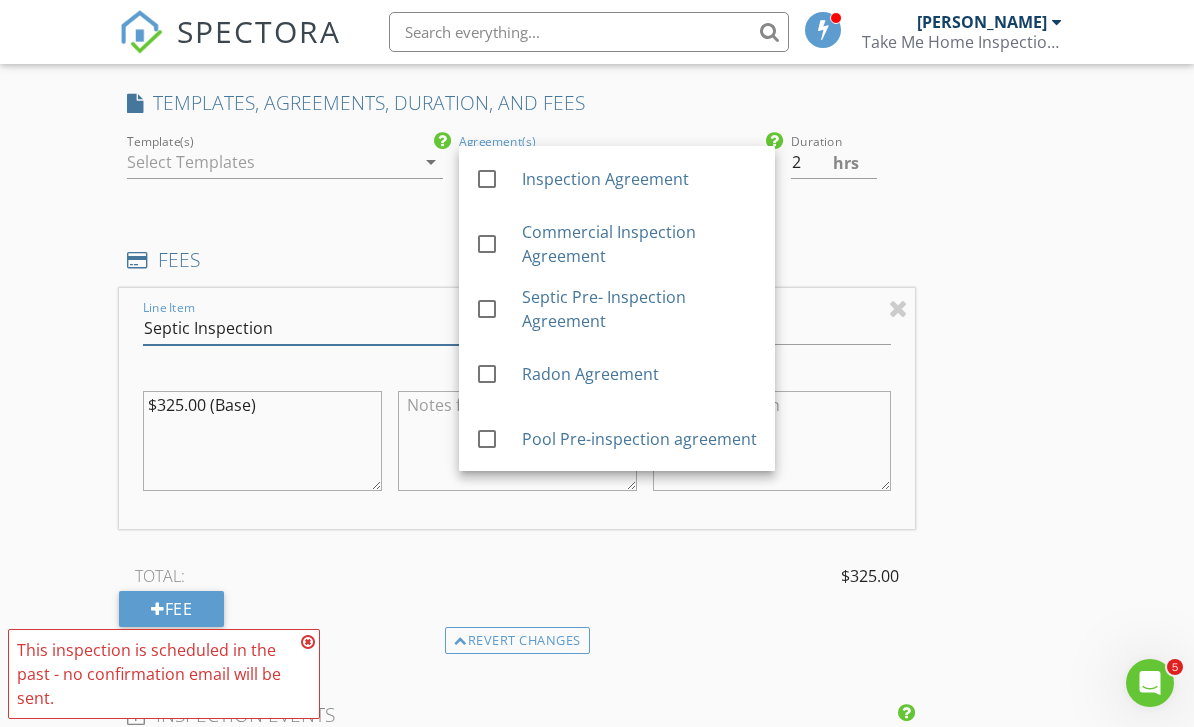 click on "Septic Inspection" at bounding box center [326, 328] 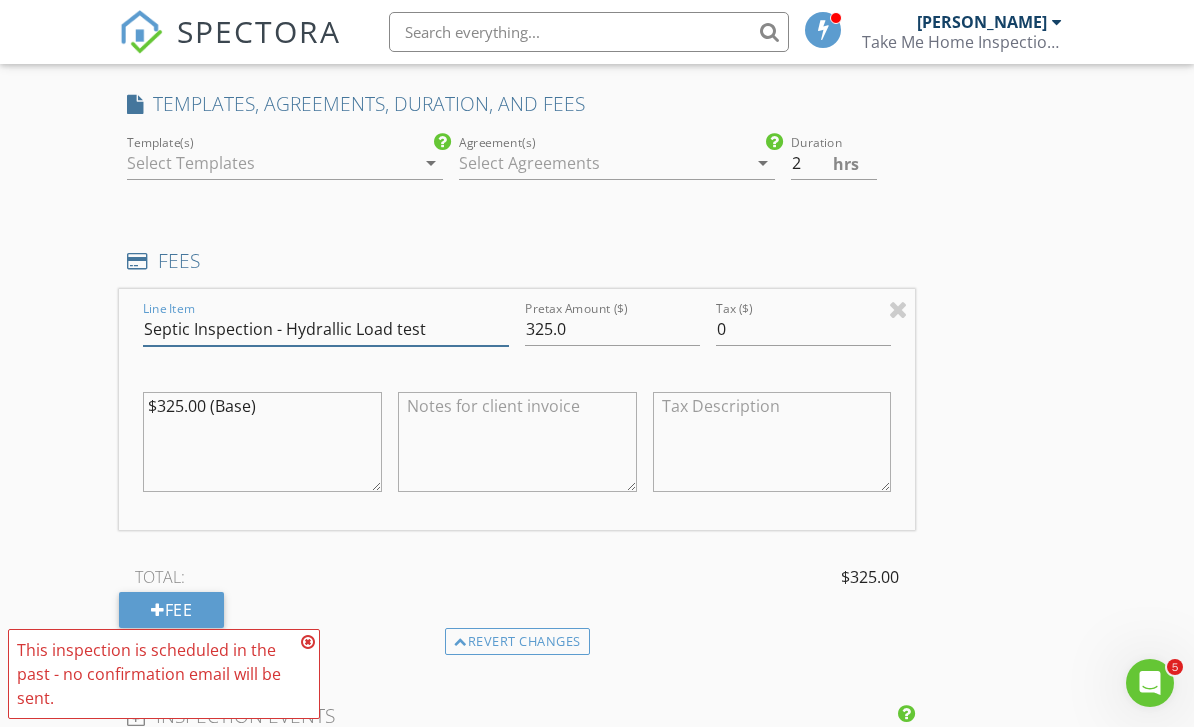 type on "Septic Inspection - Hydrallic Load test" 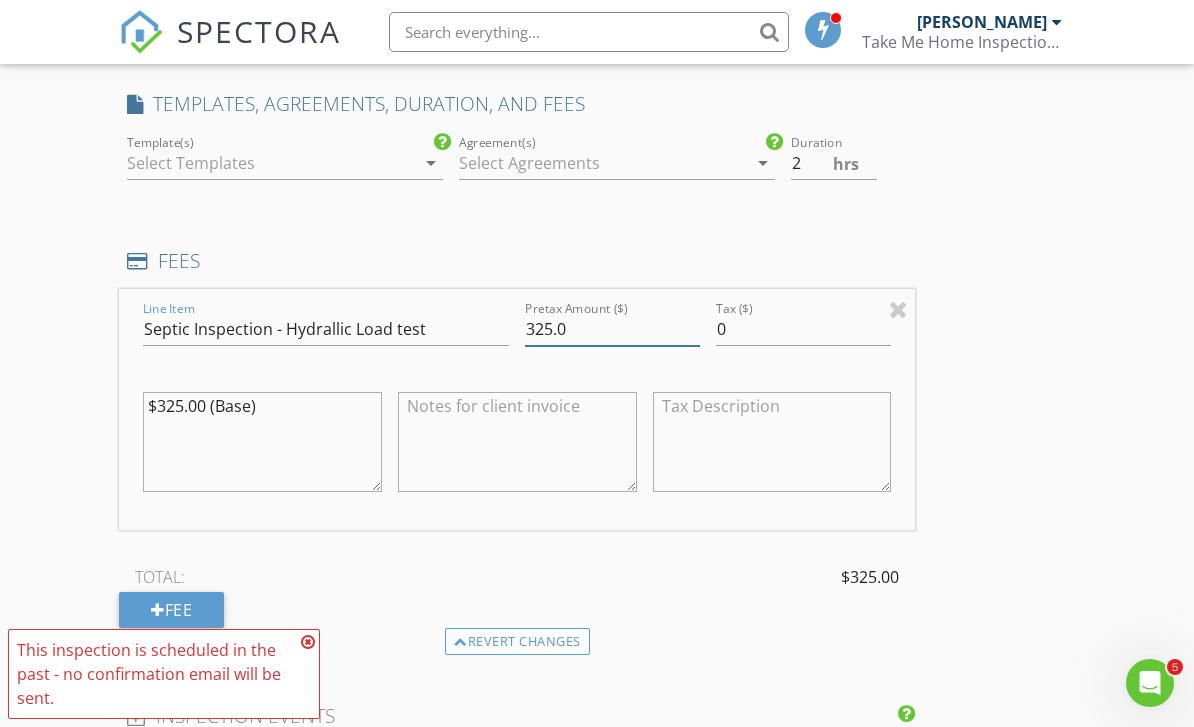 click on "325.0" at bounding box center [612, 329] 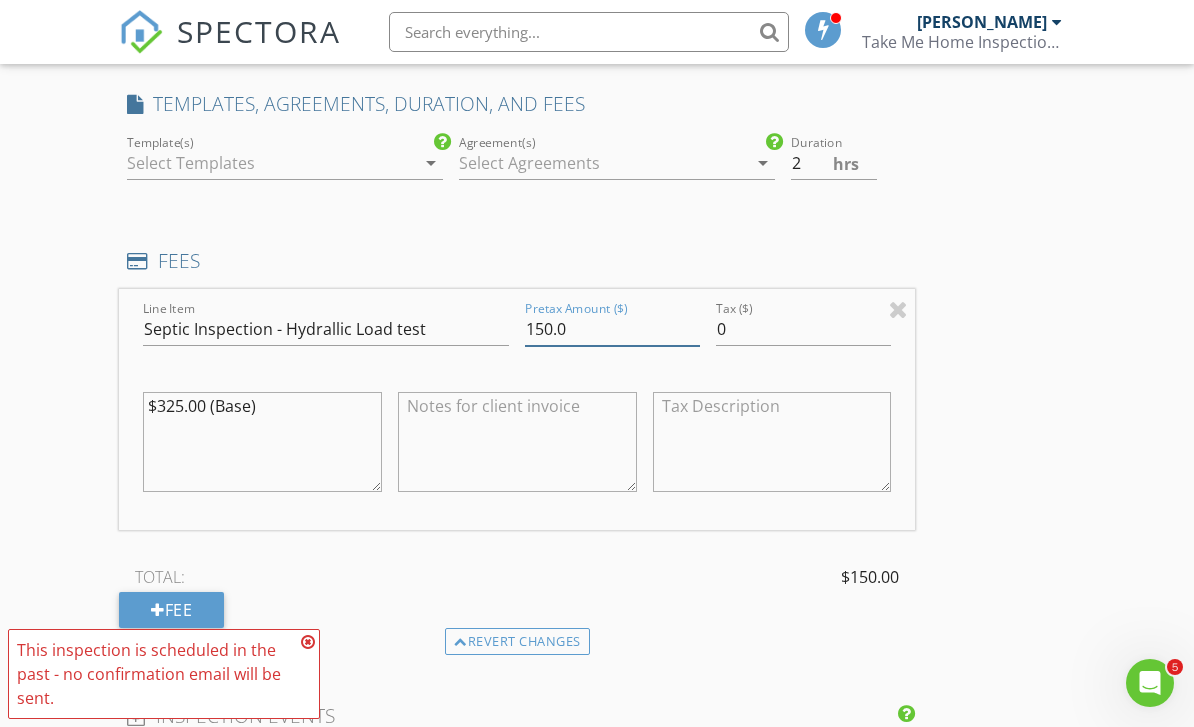 type on "150.0" 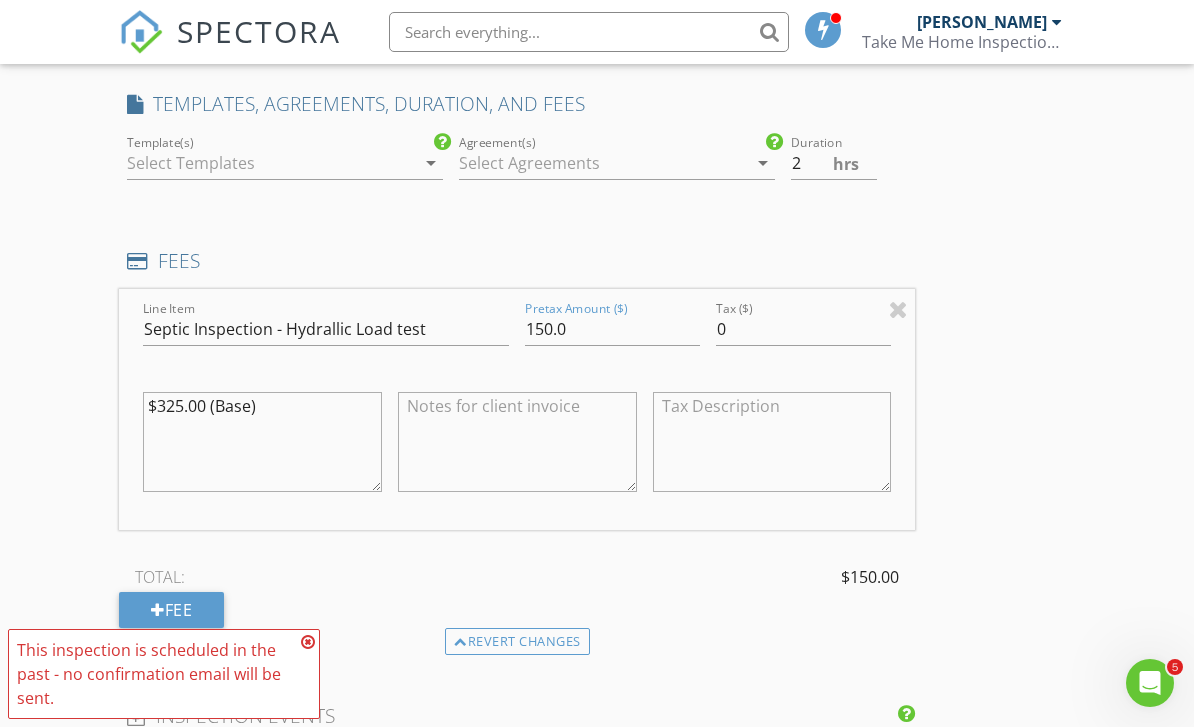 click on "$325.00 (Base)" at bounding box center [262, 442] 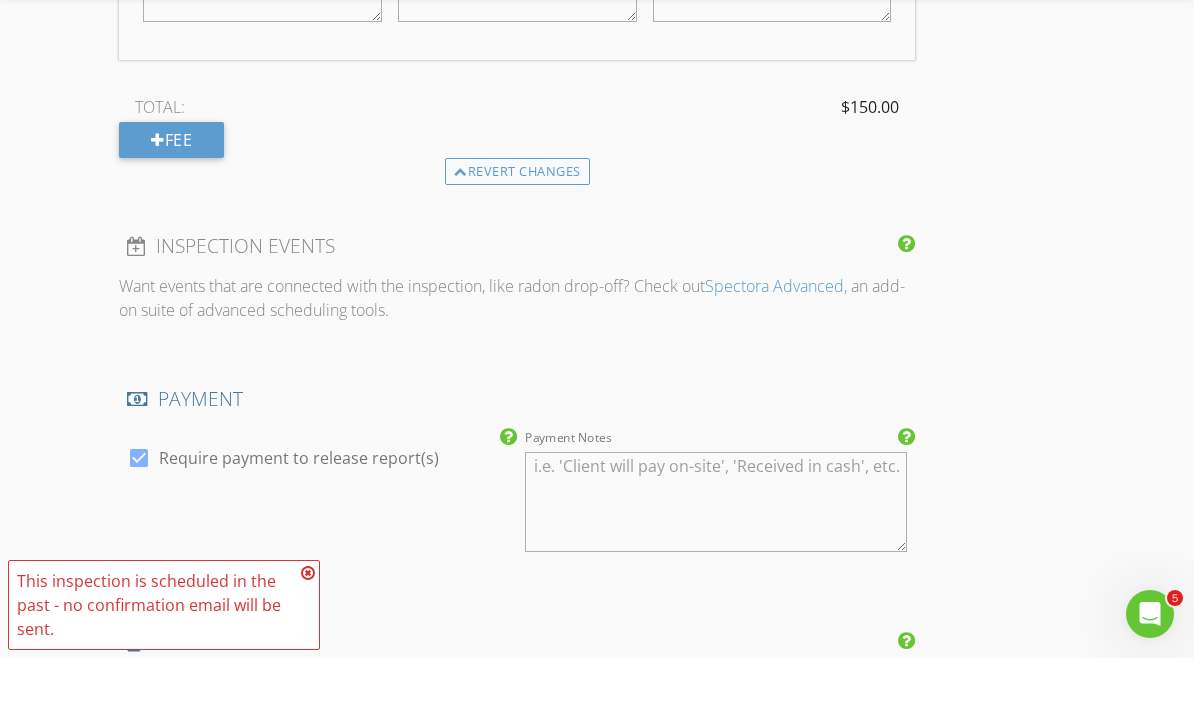 scroll, scrollTop: 2086, scrollLeft: 0, axis: vertical 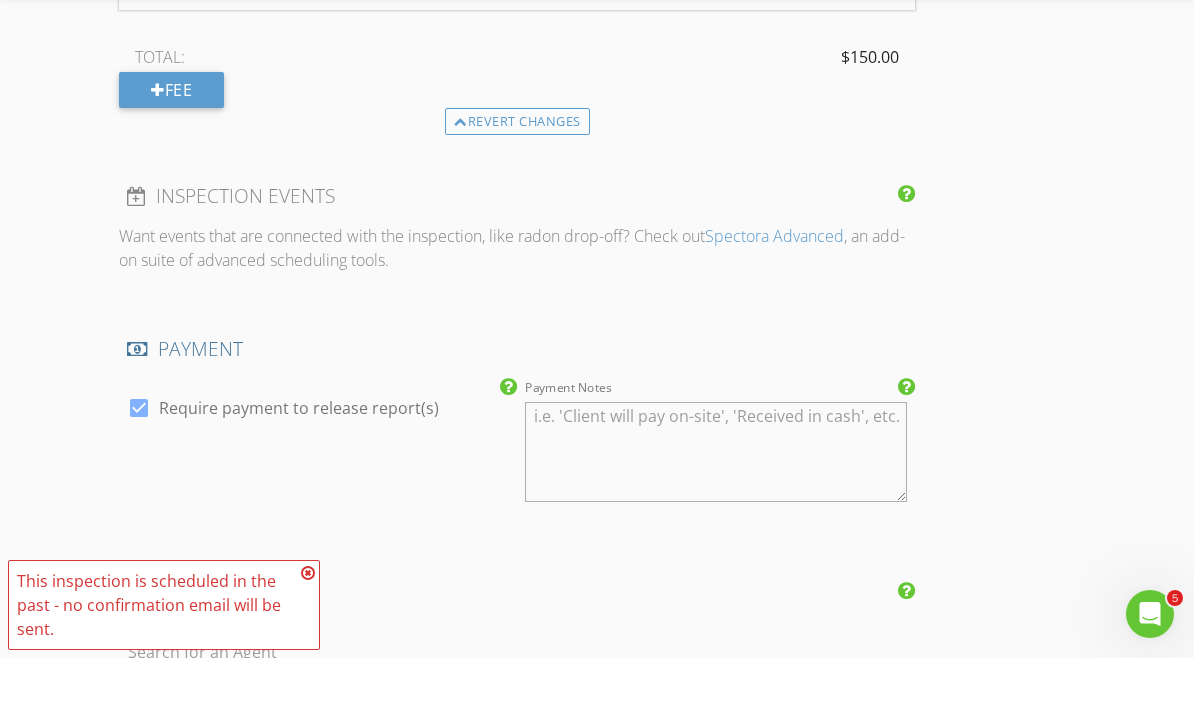 type on "$200.00 (Base)" 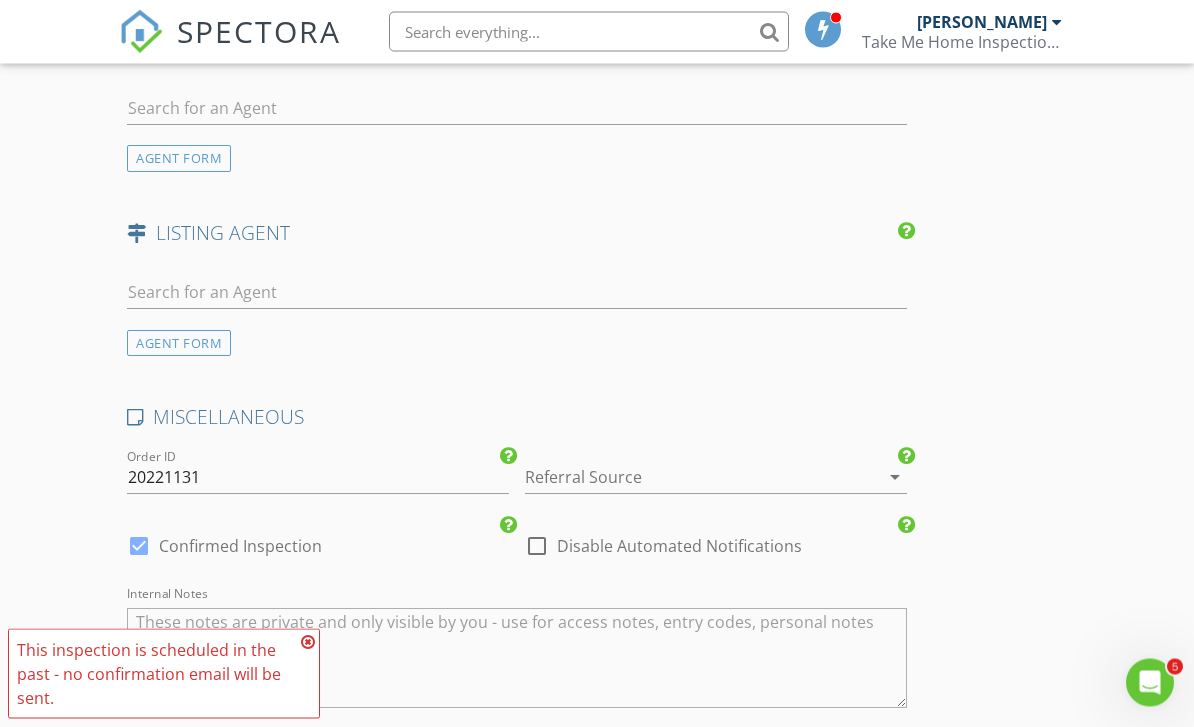 click at bounding box center [688, 478] 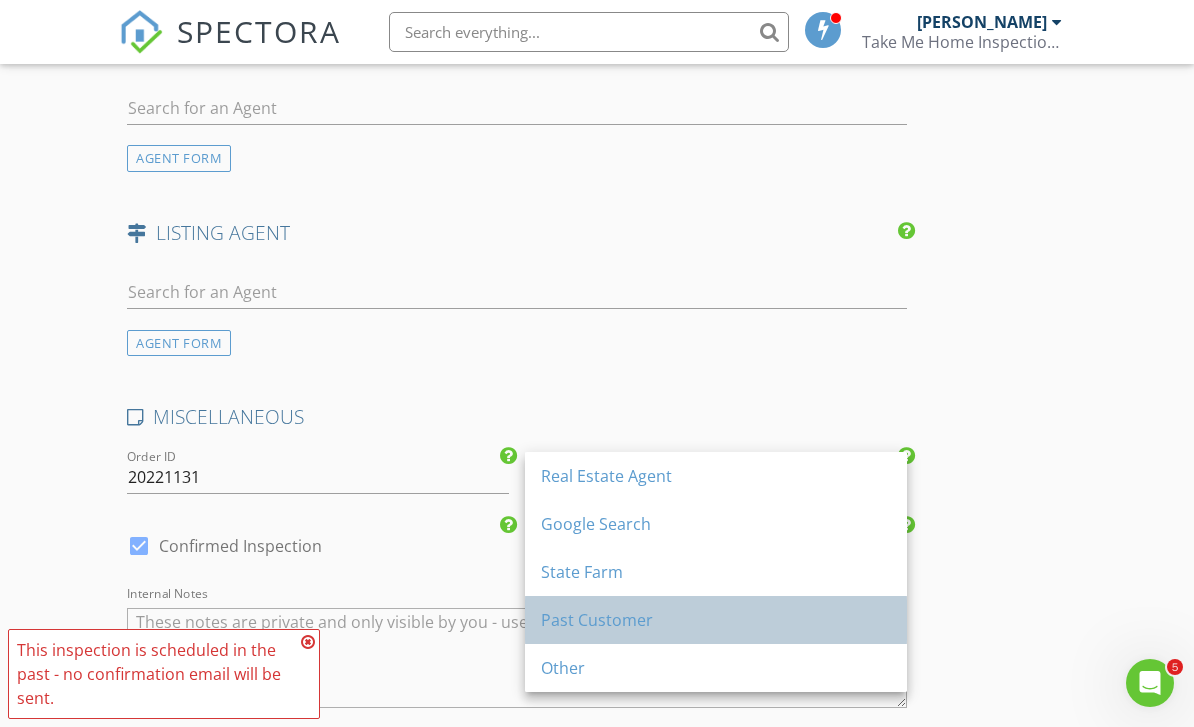 click on "Past Customer" at bounding box center (716, 620) 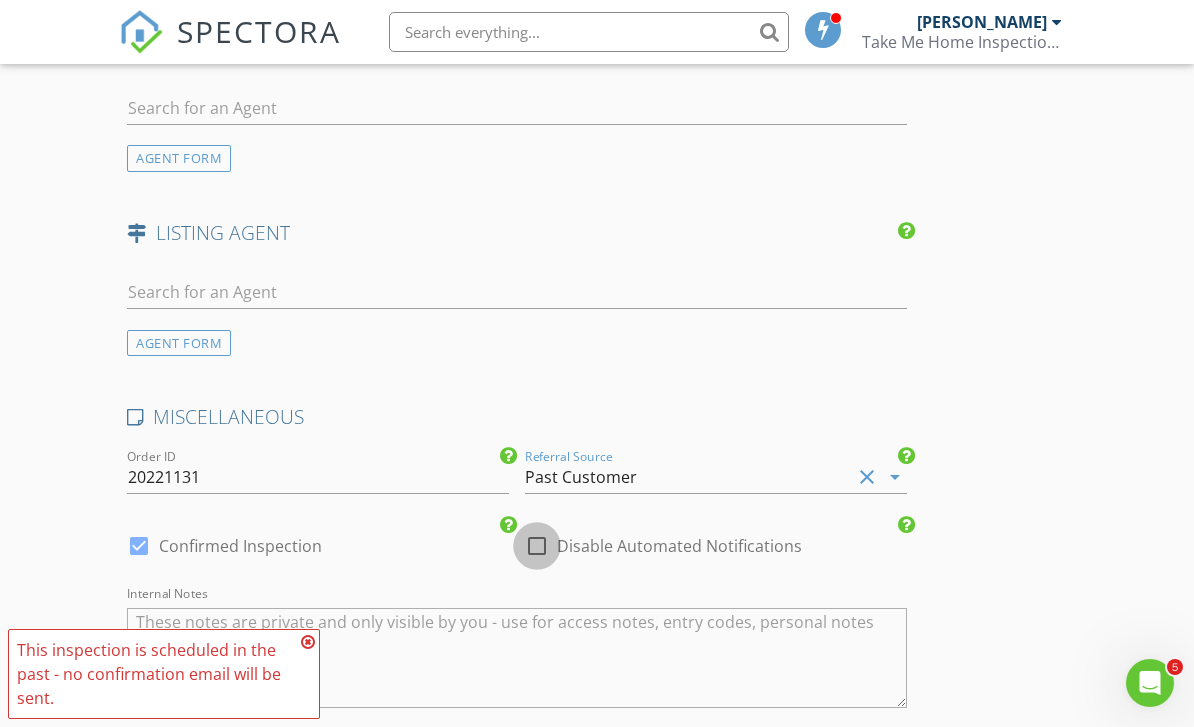 click at bounding box center [537, 546] 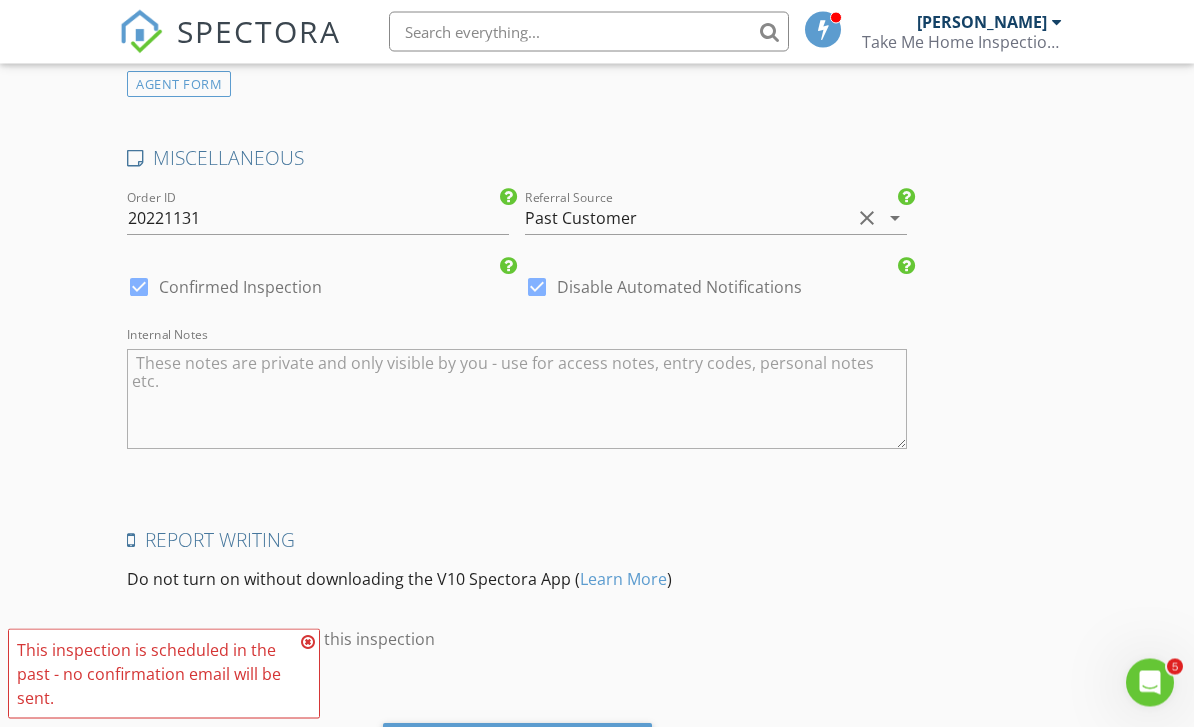 scroll, scrollTop: 2997, scrollLeft: 0, axis: vertical 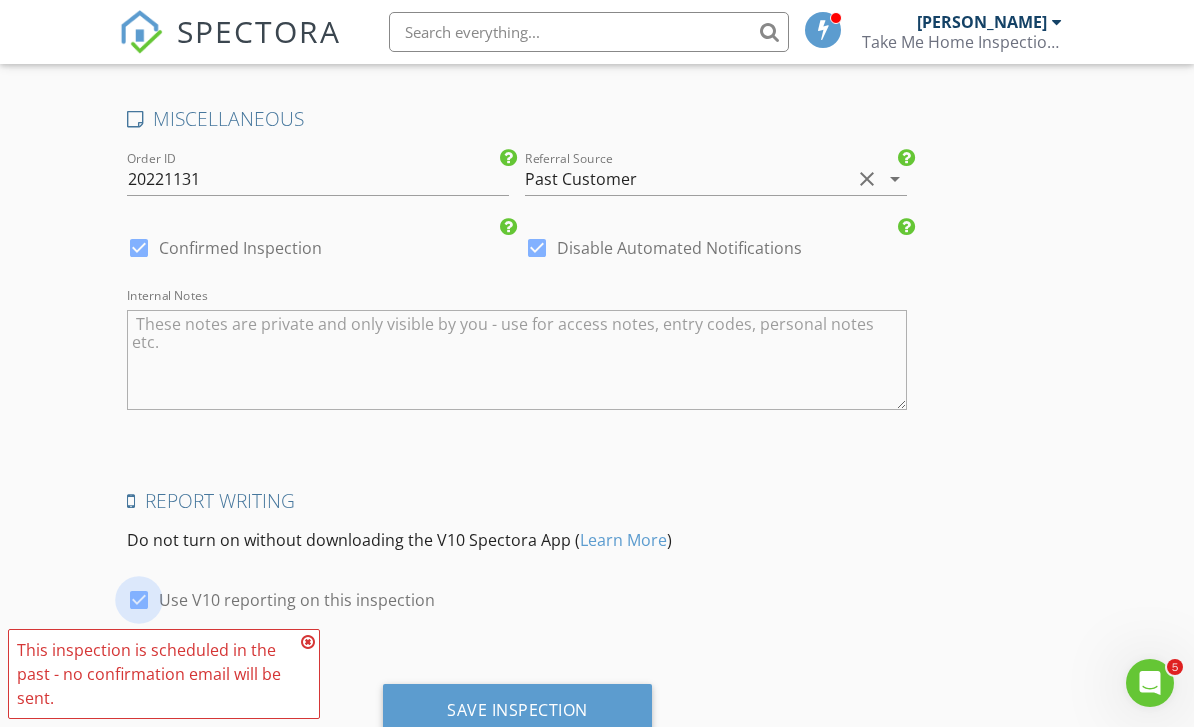 click at bounding box center [139, 600] 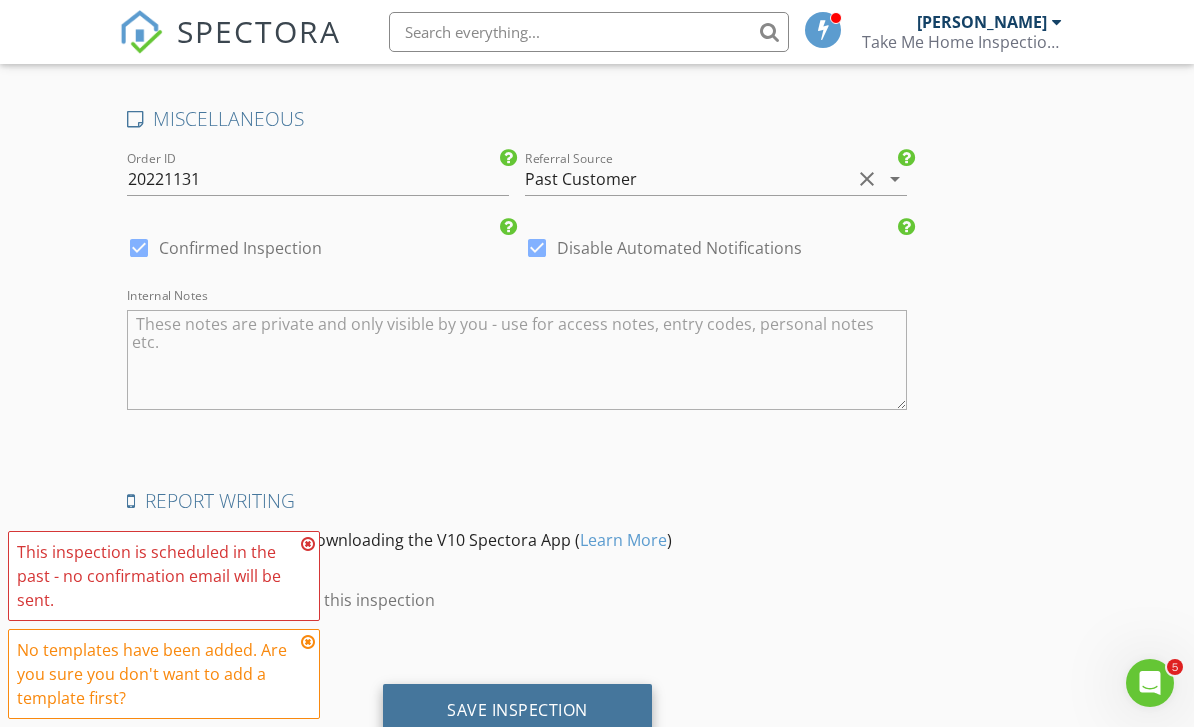 click on "Save Inspection" at bounding box center (517, 710) 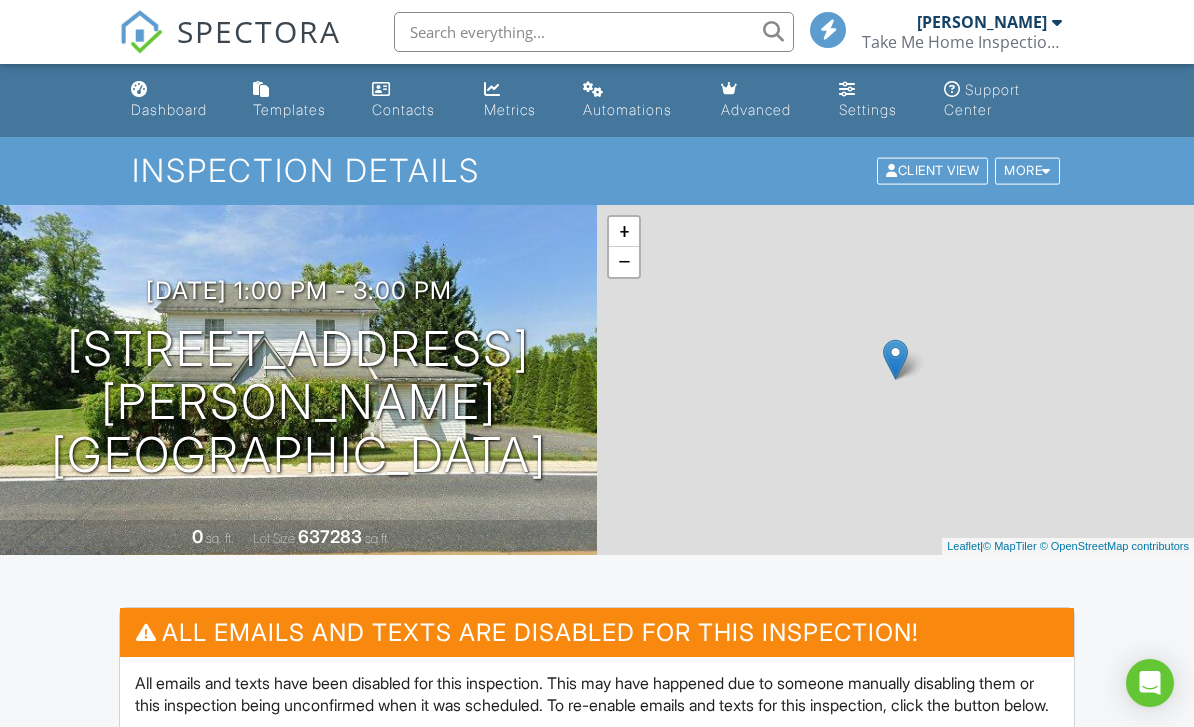 scroll, scrollTop: 0, scrollLeft: 0, axis: both 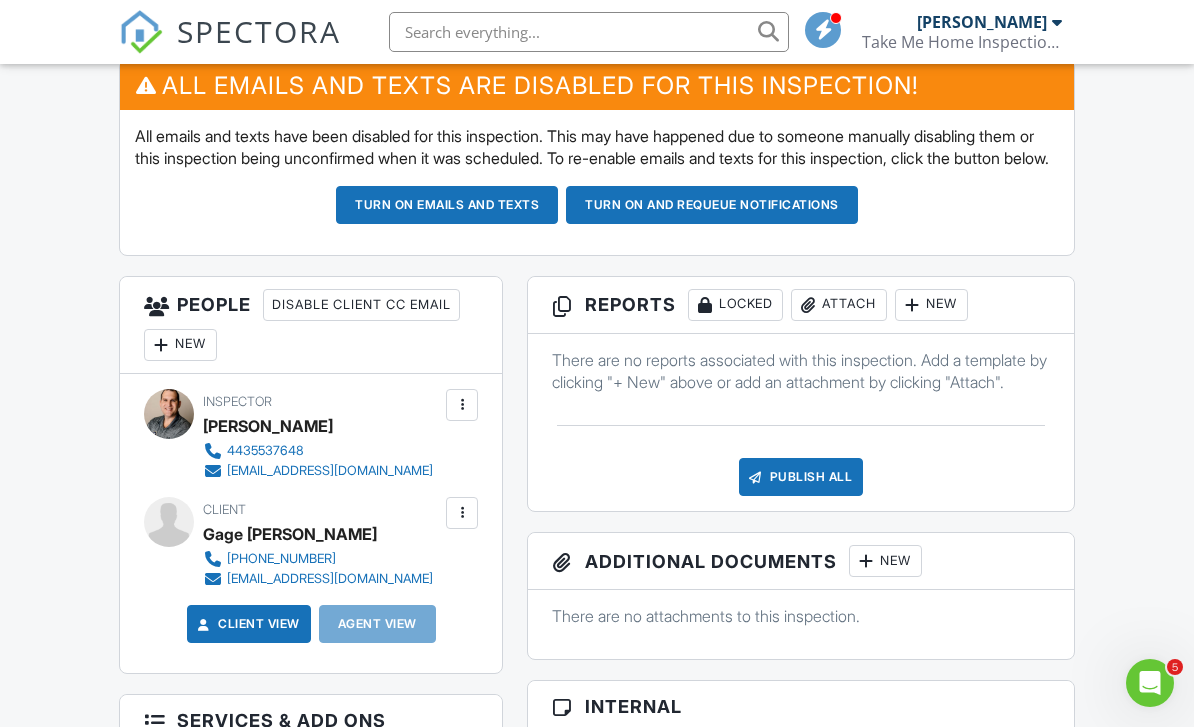 click at bounding box center (462, 513) 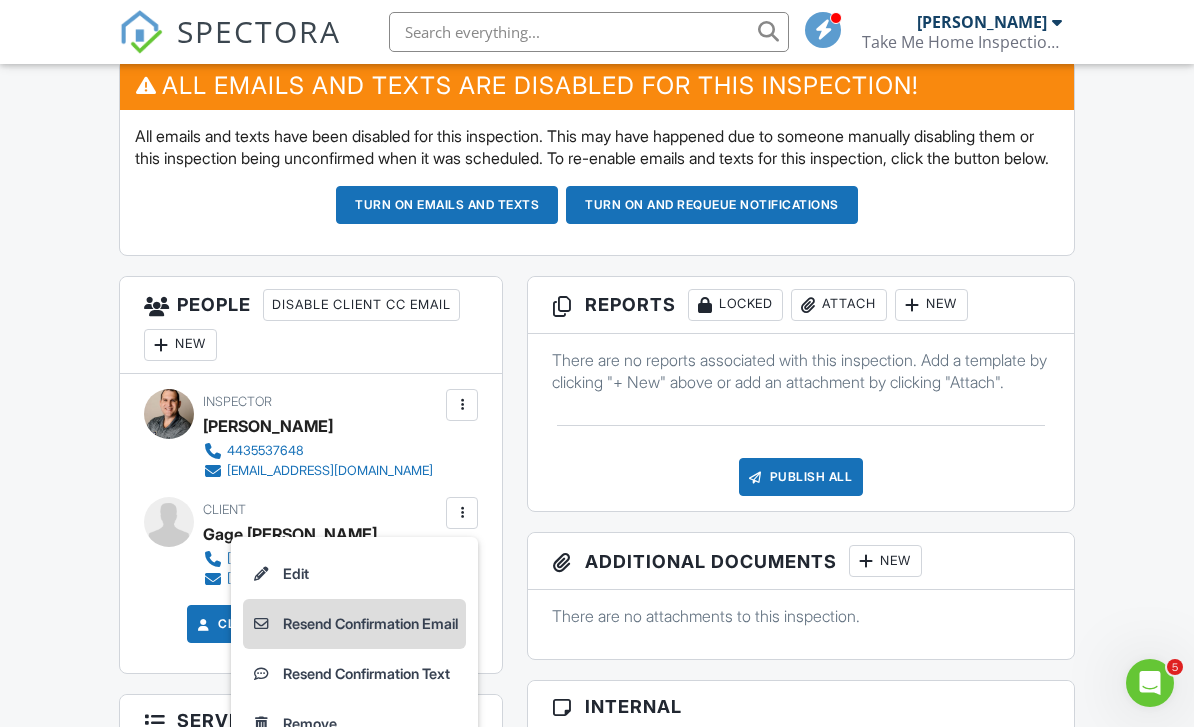 click on "Resend Confirmation Email" at bounding box center [354, 624] 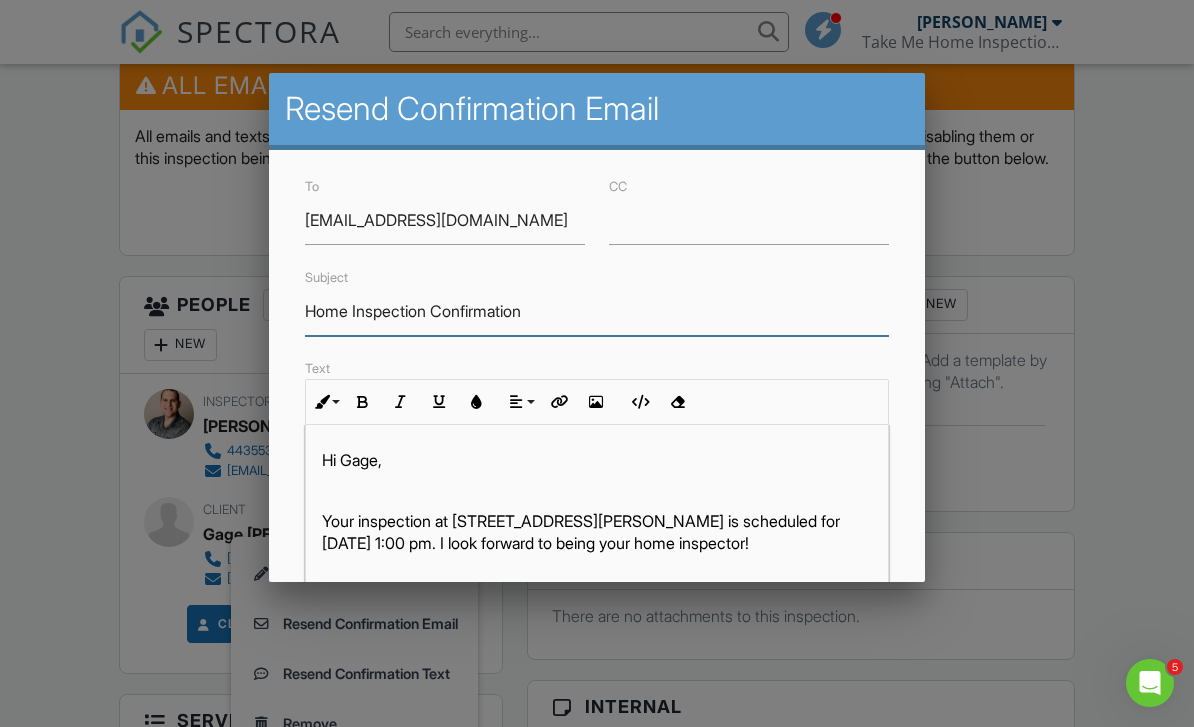 click on "Home Inspection Confirmation" at bounding box center (597, 311) 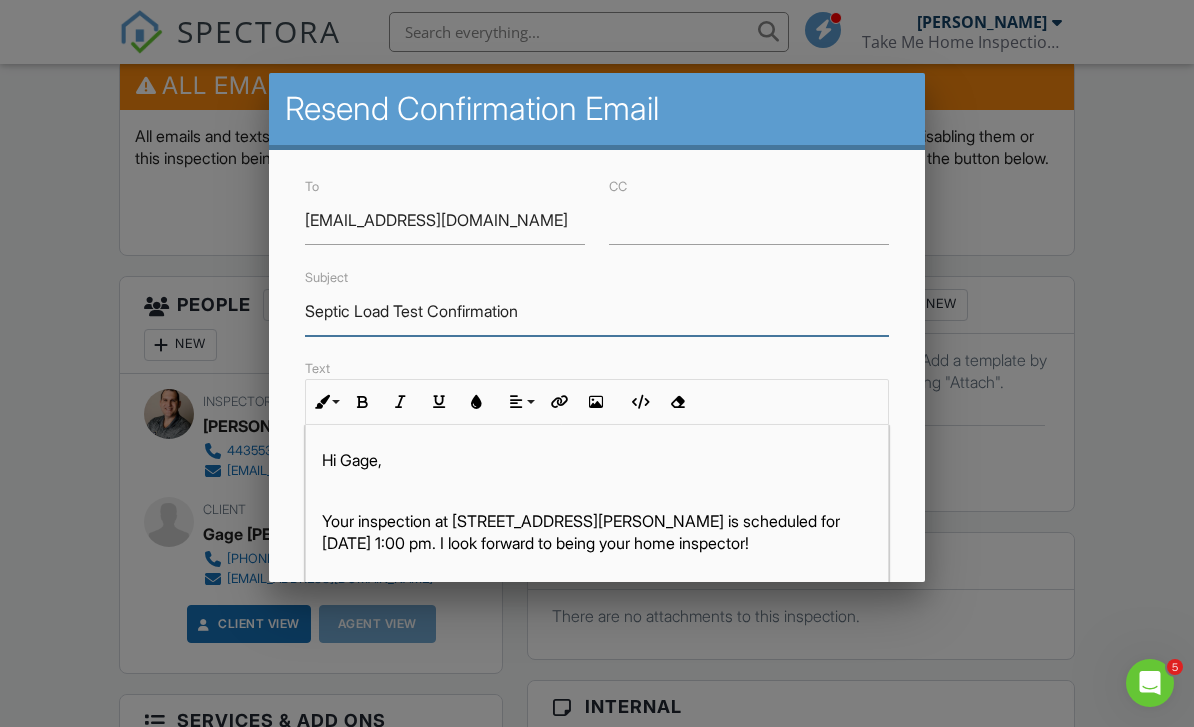scroll, scrollTop: 3, scrollLeft: 0, axis: vertical 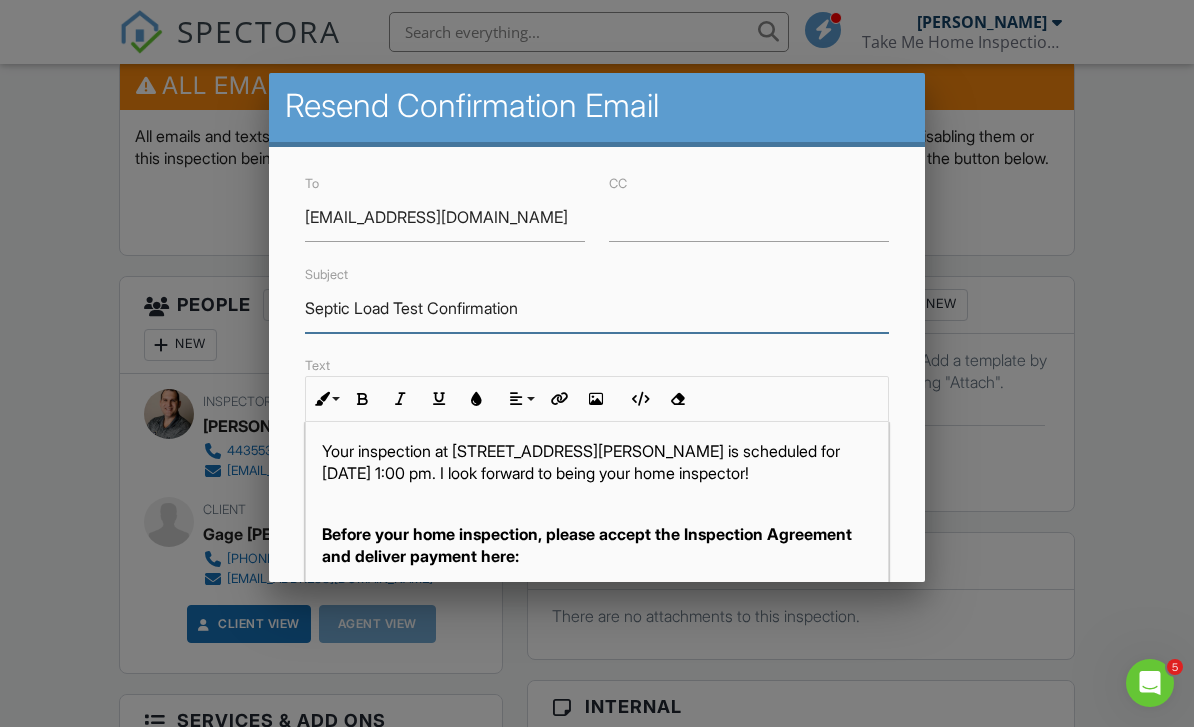 type on "Septic Load Test Confirmation" 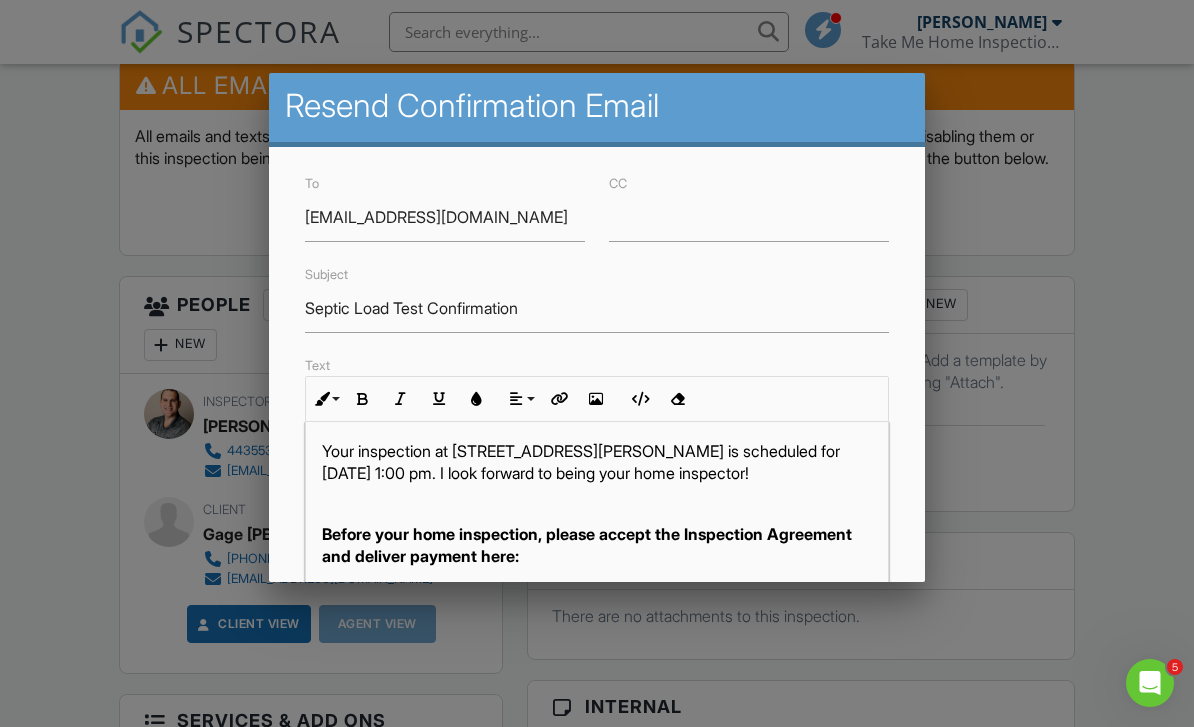 click on "Your inspection at [STREET_ADDRESS][PERSON_NAME] is scheduled for [DATE] 1:00 pm. I look forward to being your home inspector!" at bounding box center (597, 462) 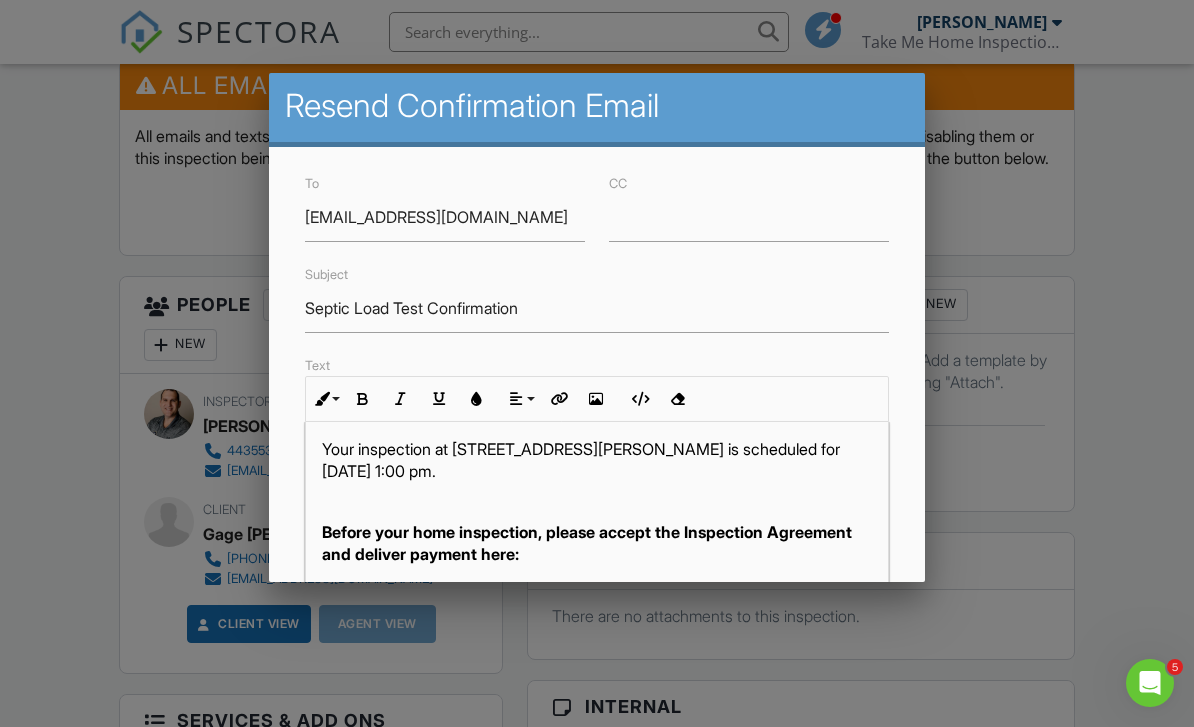 scroll, scrollTop: 67, scrollLeft: 0, axis: vertical 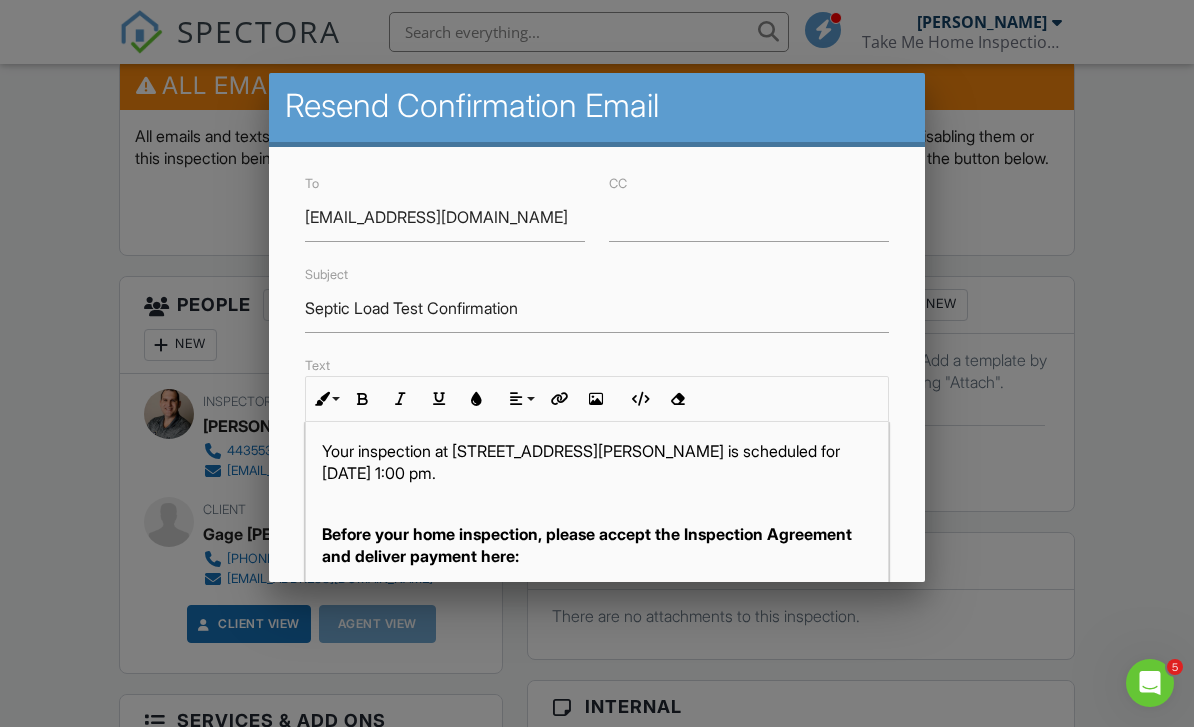 click on "Before your home inspection, please accept the Inspection Agreement and deliver payment here:" at bounding box center [587, 545] 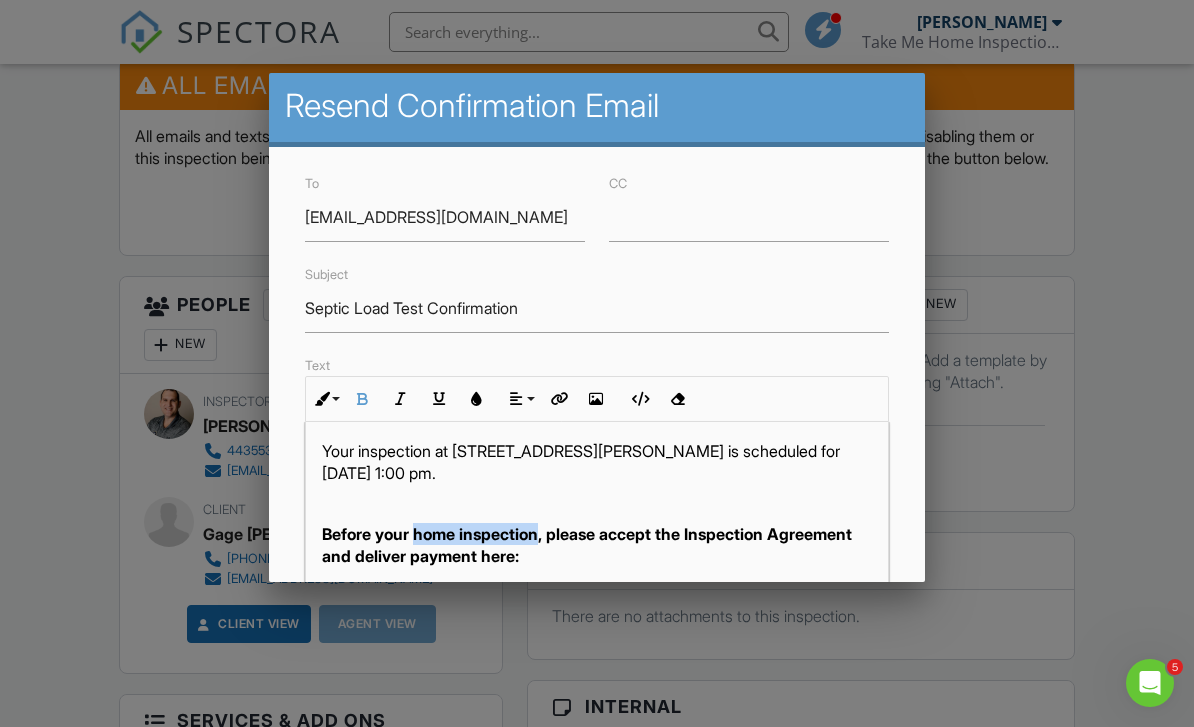 drag, startPoint x: 418, startPoint y: 537, endPoint x: 516, endPoint y: 539, distance: 98.02041 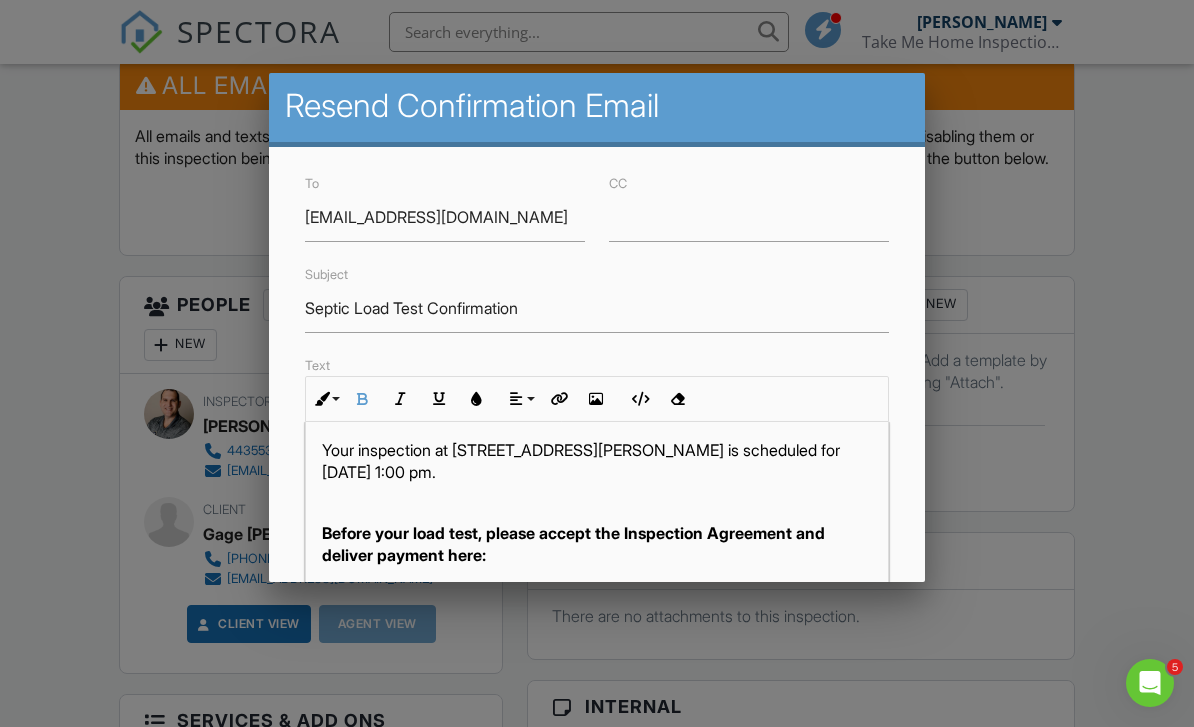 scroll, scrollTop: 67, scrollLeft: 0, axis: vertical 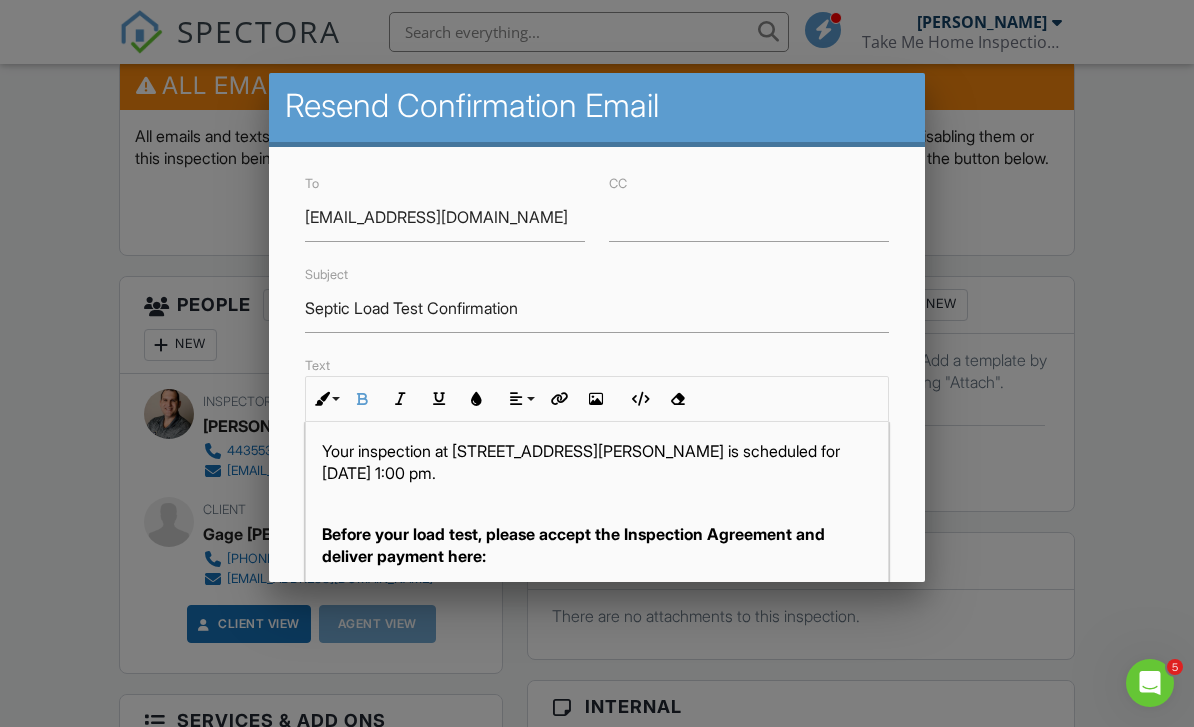 click on "Before your load test, please accept the Inspection Agreement and deliver payment here:" at bounding box center [573, 545] 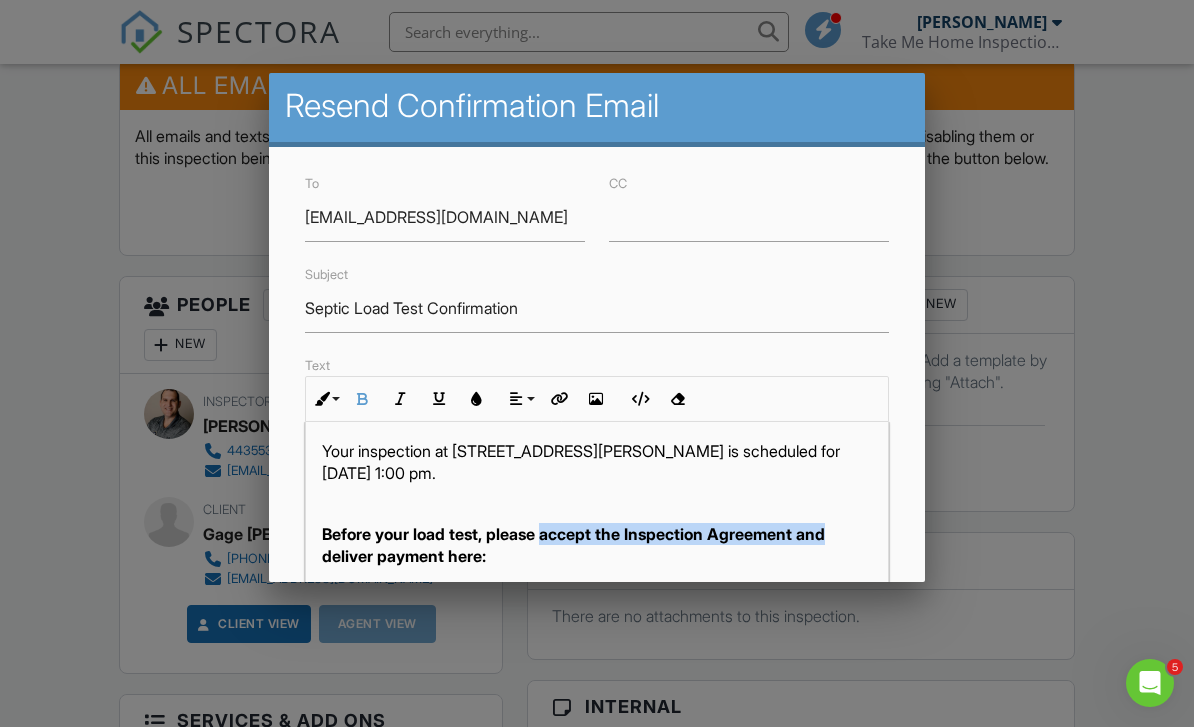 drag, startPoint x: 835, startPoint y: 537, endPoint x: 551, endPoint y: 529, distance: 284.11264 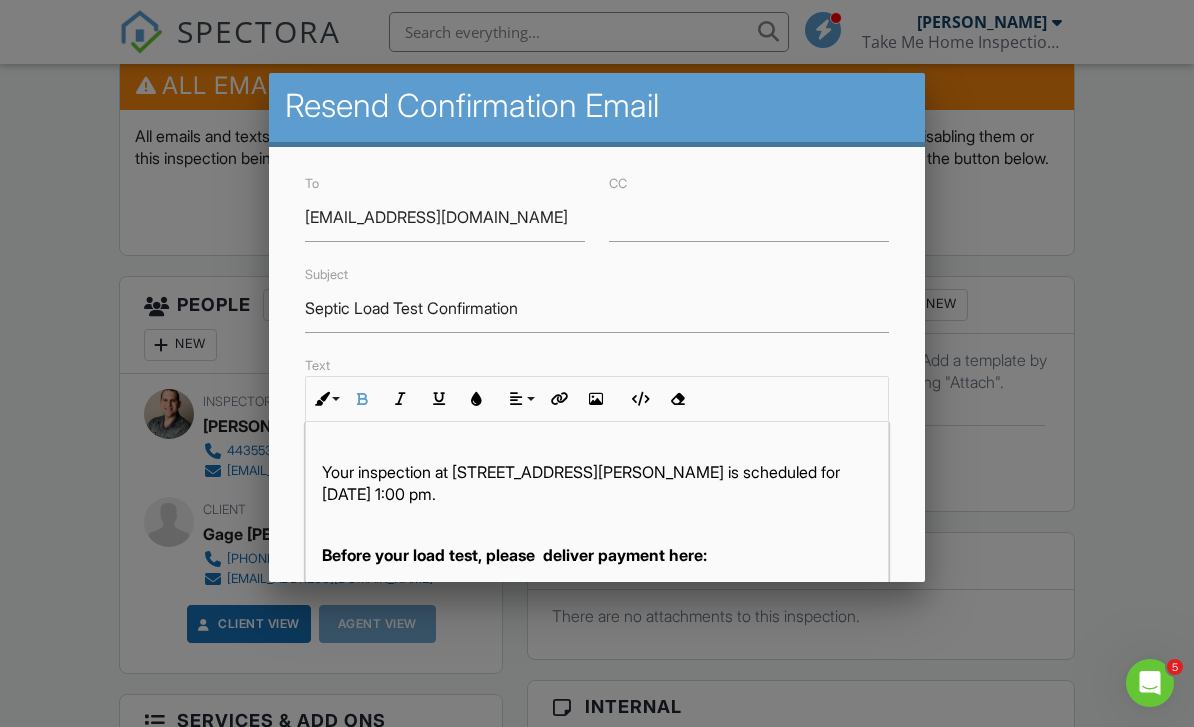 scroll, scrollTop: 45, scrollLeft: 0, axis: vertical 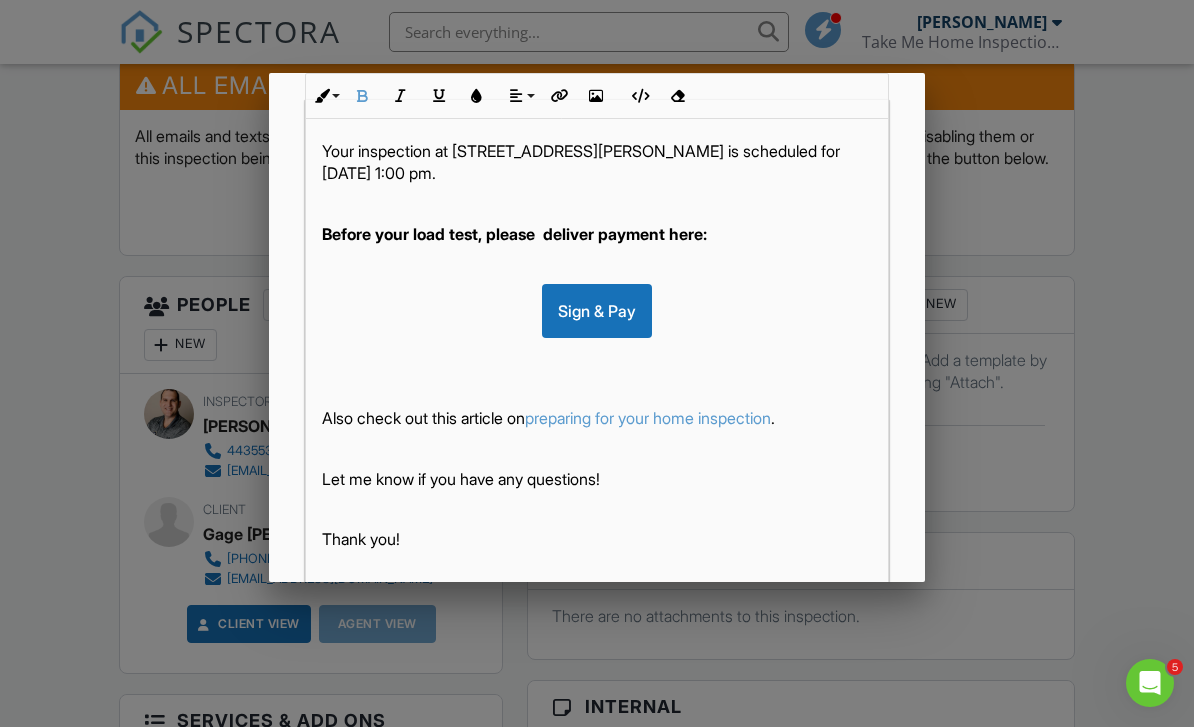 click on "Also check out this article on  preparing for your home inspection ." at bounding box center (597, 418) 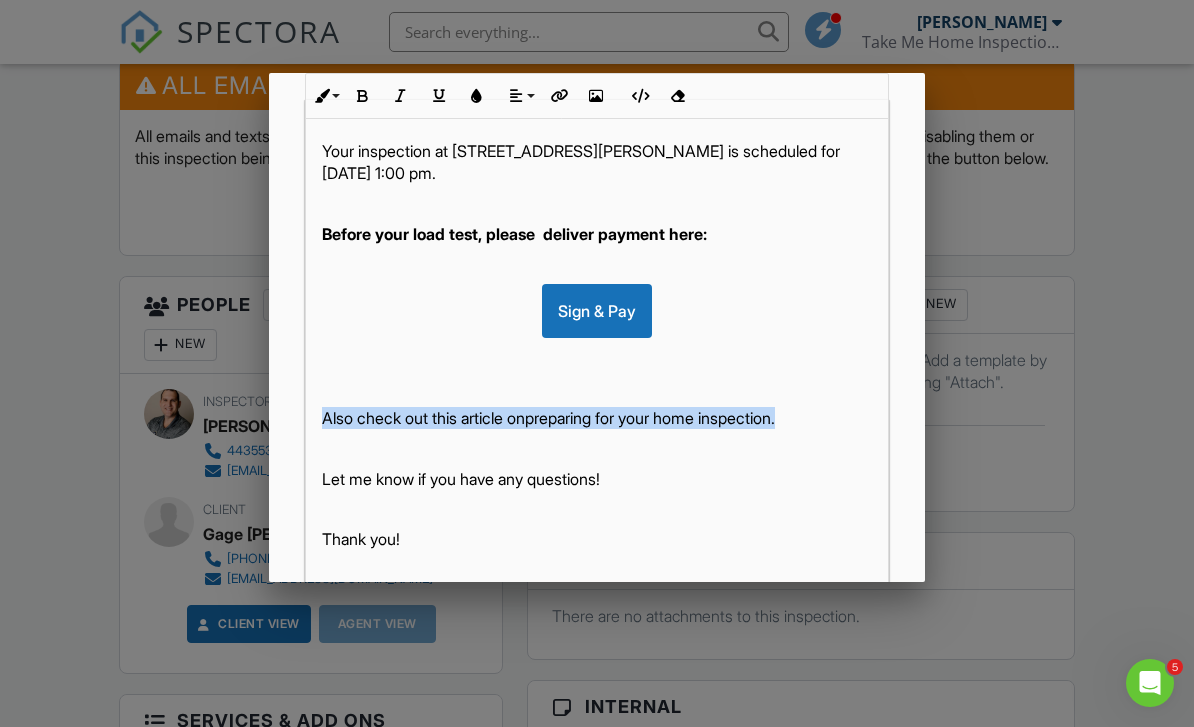 drag, startPoint x: 772, startPoint y: 415, endPoint x: 321, endPoint y: 422, distance: 451.05432 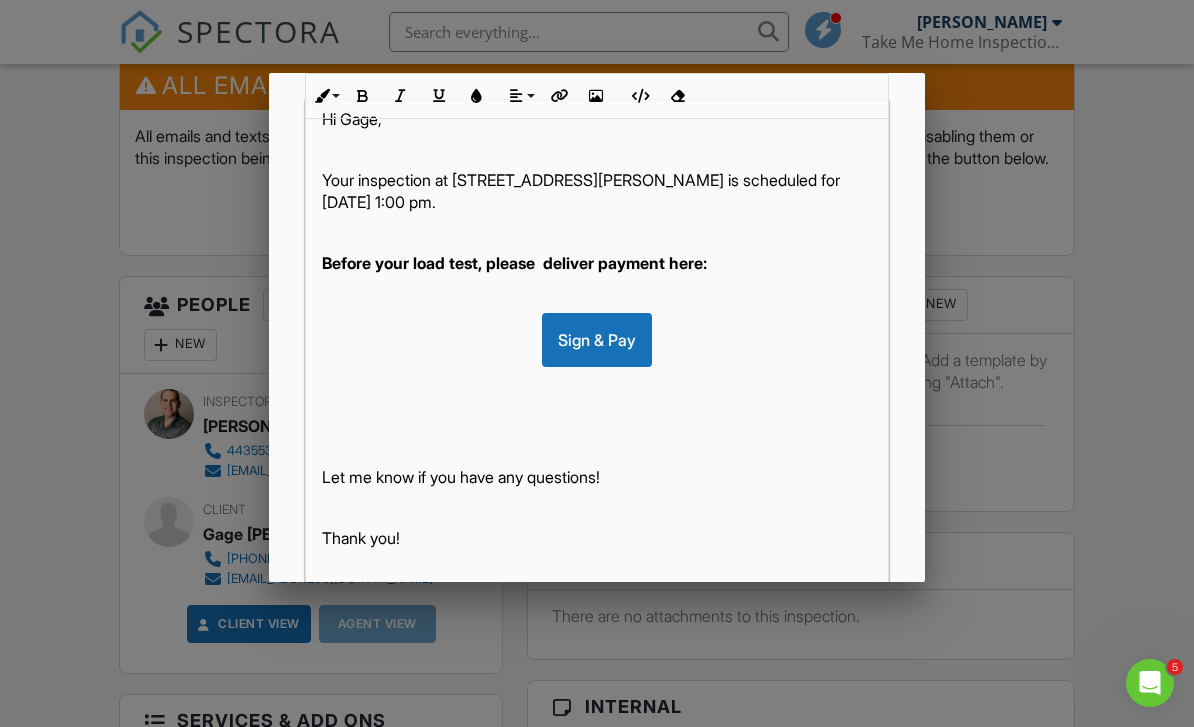 scroll, scrollTop: 15, scrollLeft: 0, axis: vertical 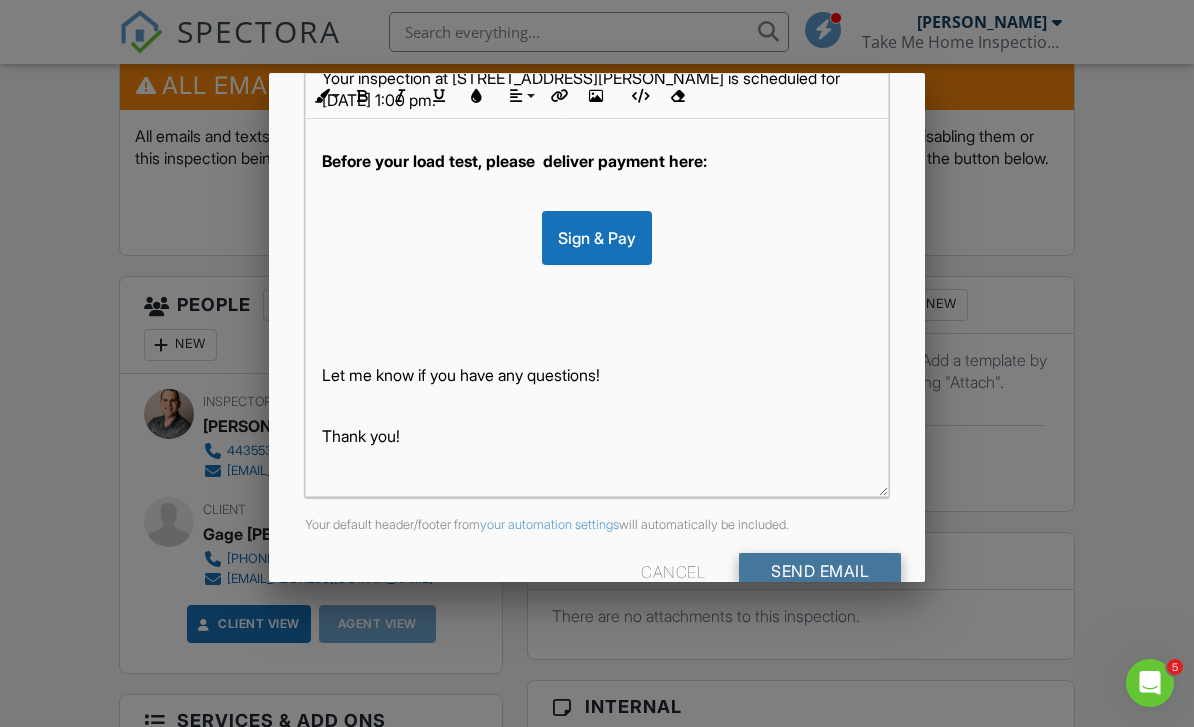 click on "Send Email" at bounding box center (820, 571) 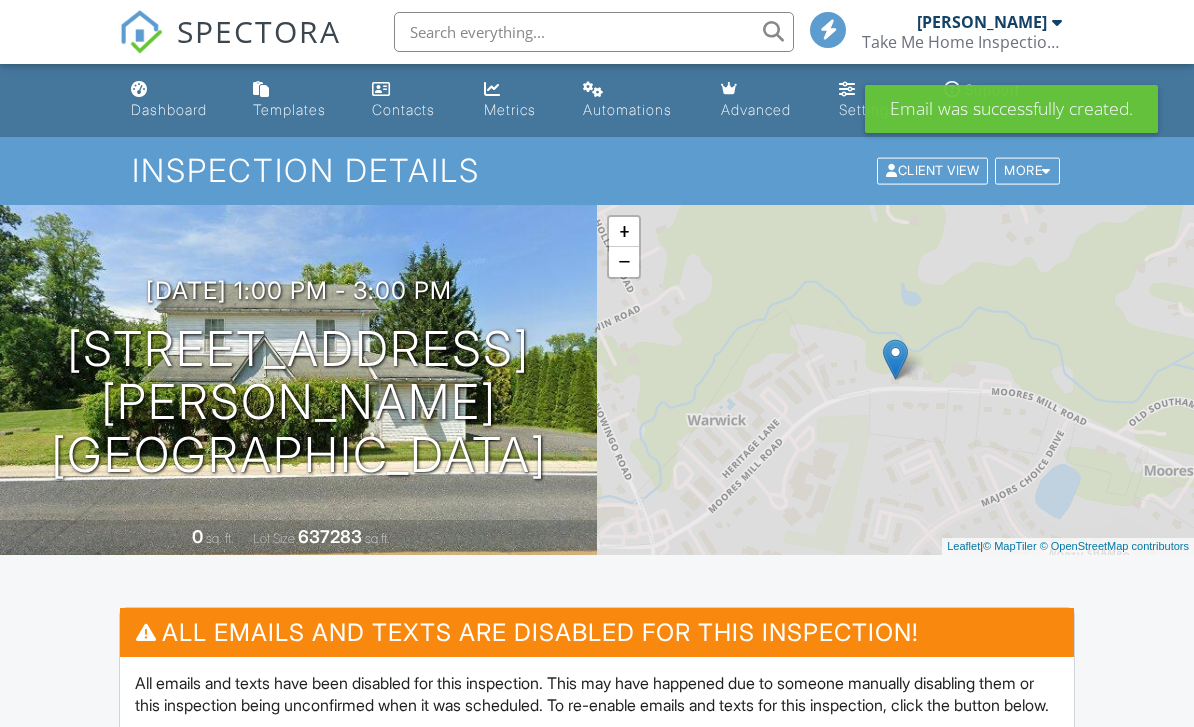 scroll, scrollTop: 0, scrollLeft: 0, axis: both 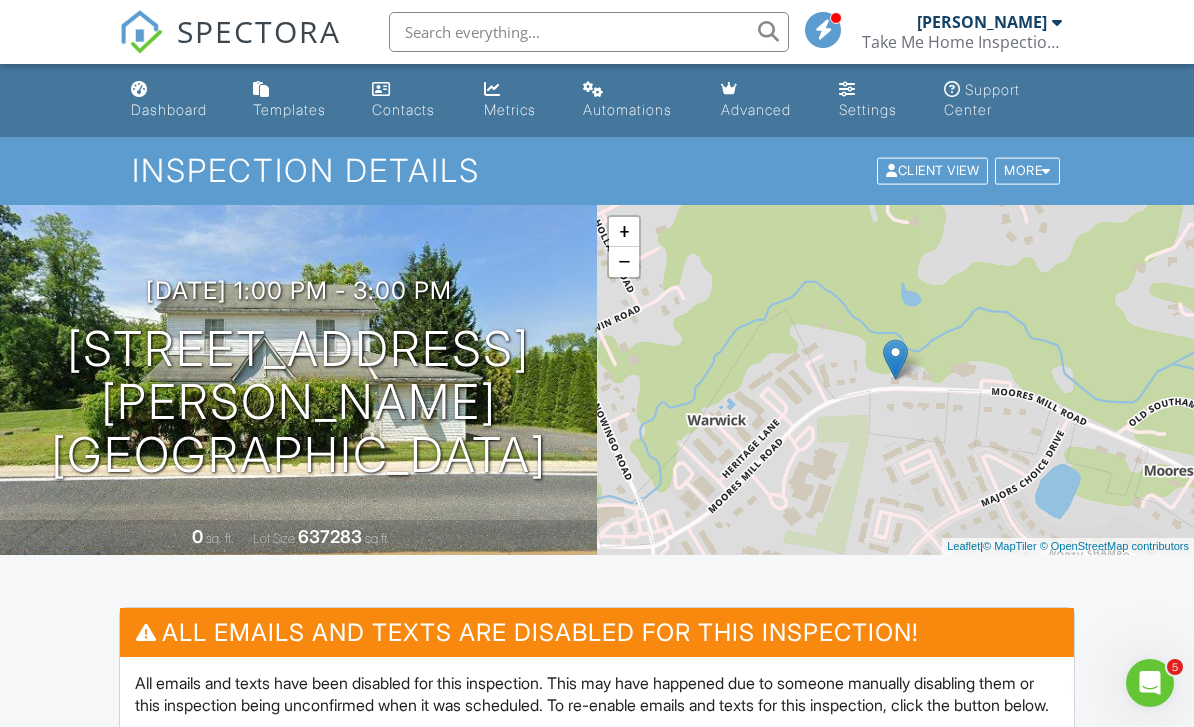 click on "SPECTORA" at bounding box center (259, 31) 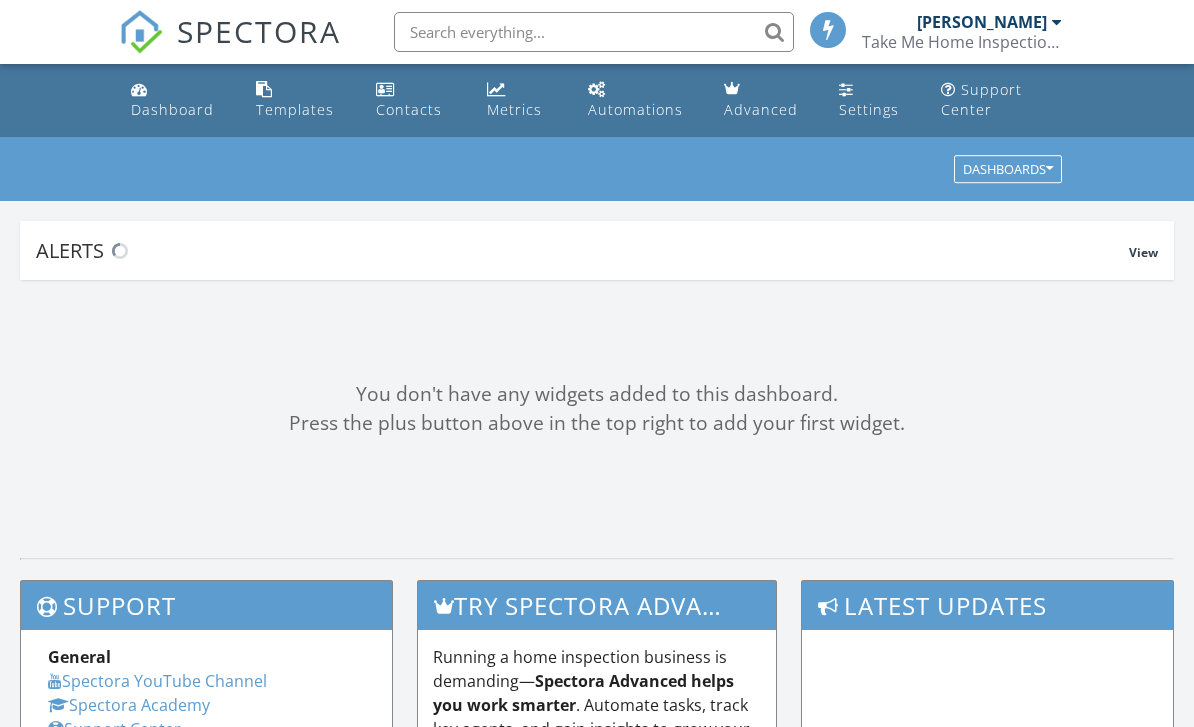 scroll, scrollTop: 0, scrollLeft: 0, axis: both 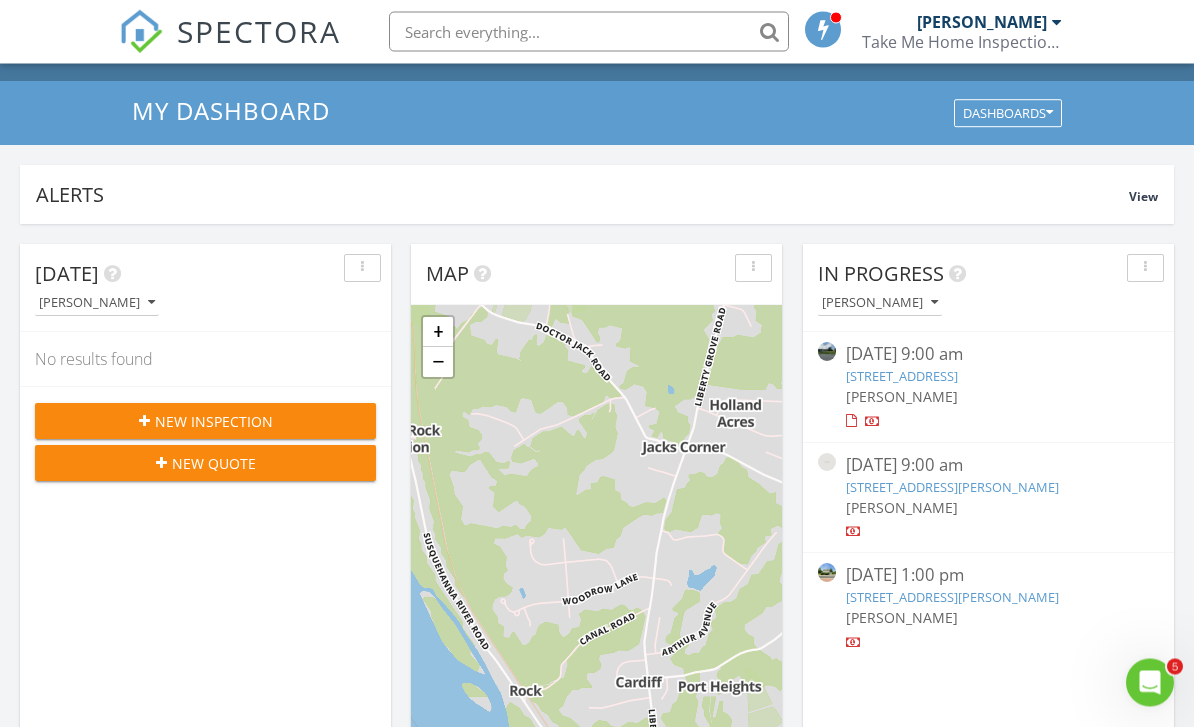 click on "[STREET_ADDRESS][PERSON_NAME]" at bounding box center (952, 488) 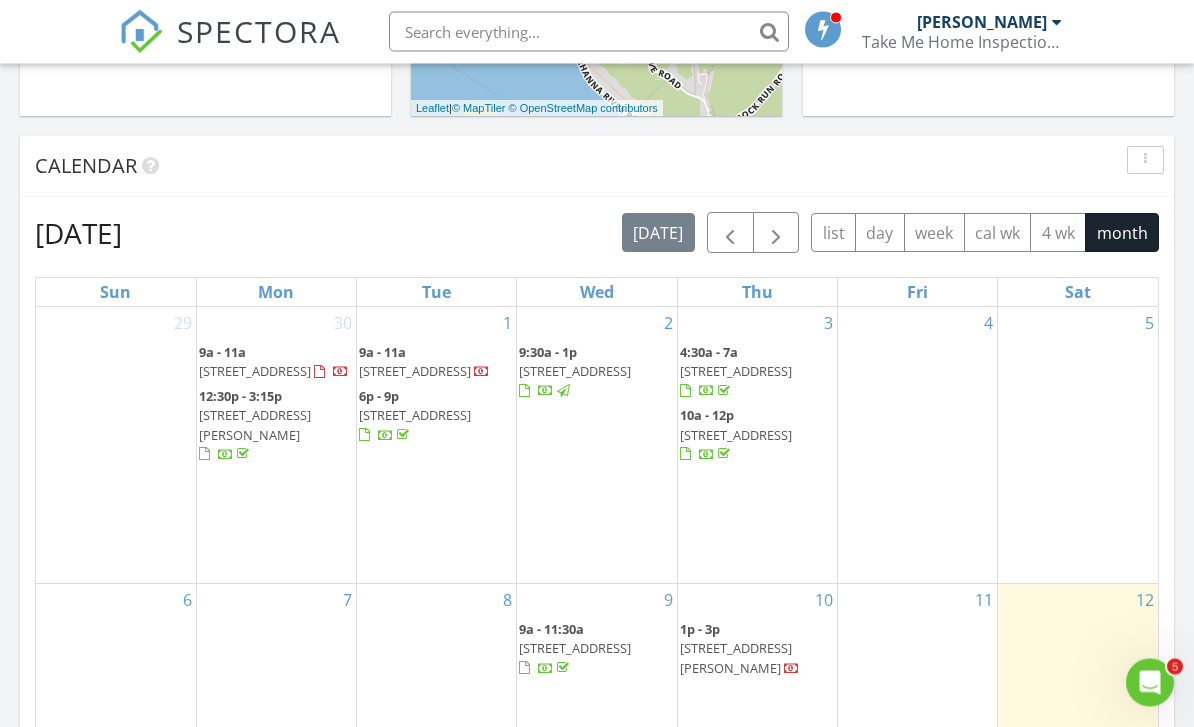 scroll, scrollTop: 751, scrollLeft: 0, axis: vertical 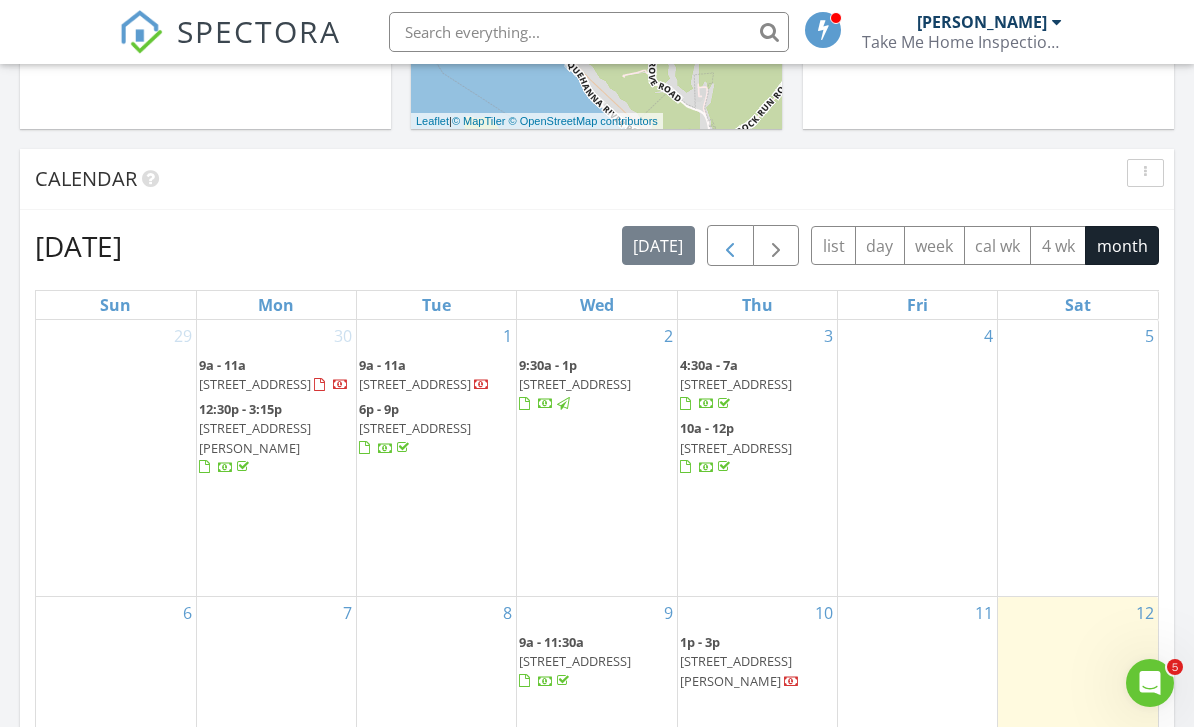 click at bounding box center [730, 246] 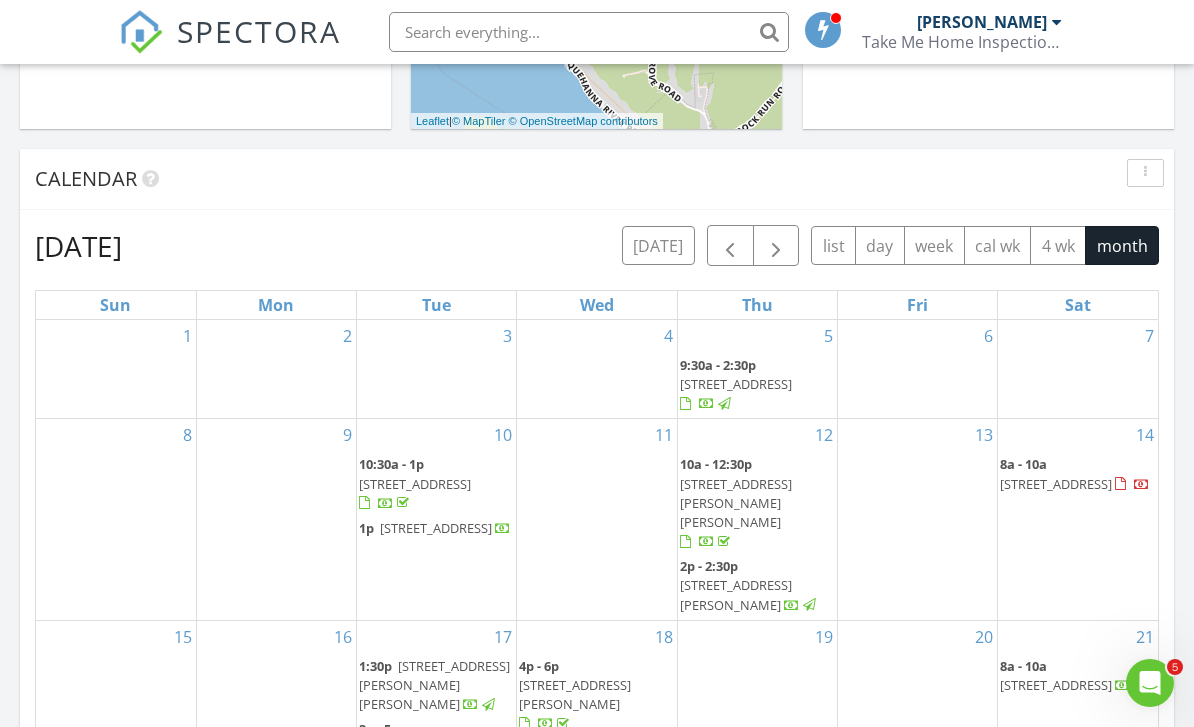 scroll, scrollTop: 0, scrollLeft: 0, axis: both 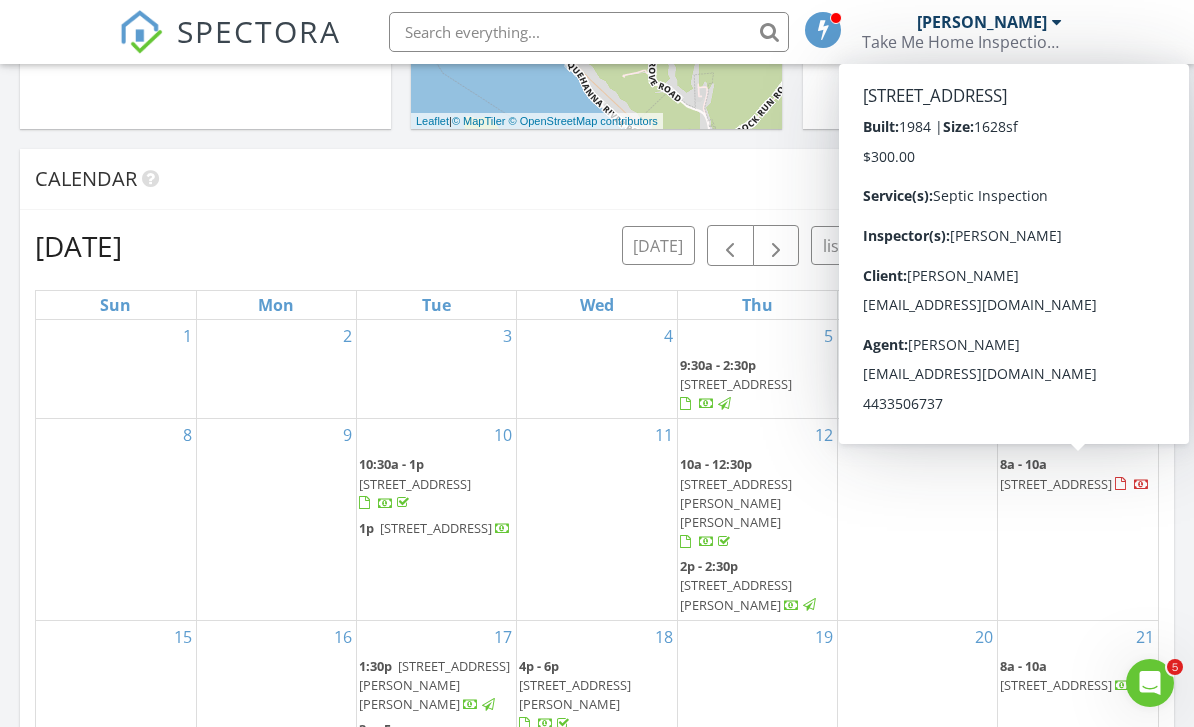click on "[STREET_ADDRESS]" at bounding box center (1056, 484) 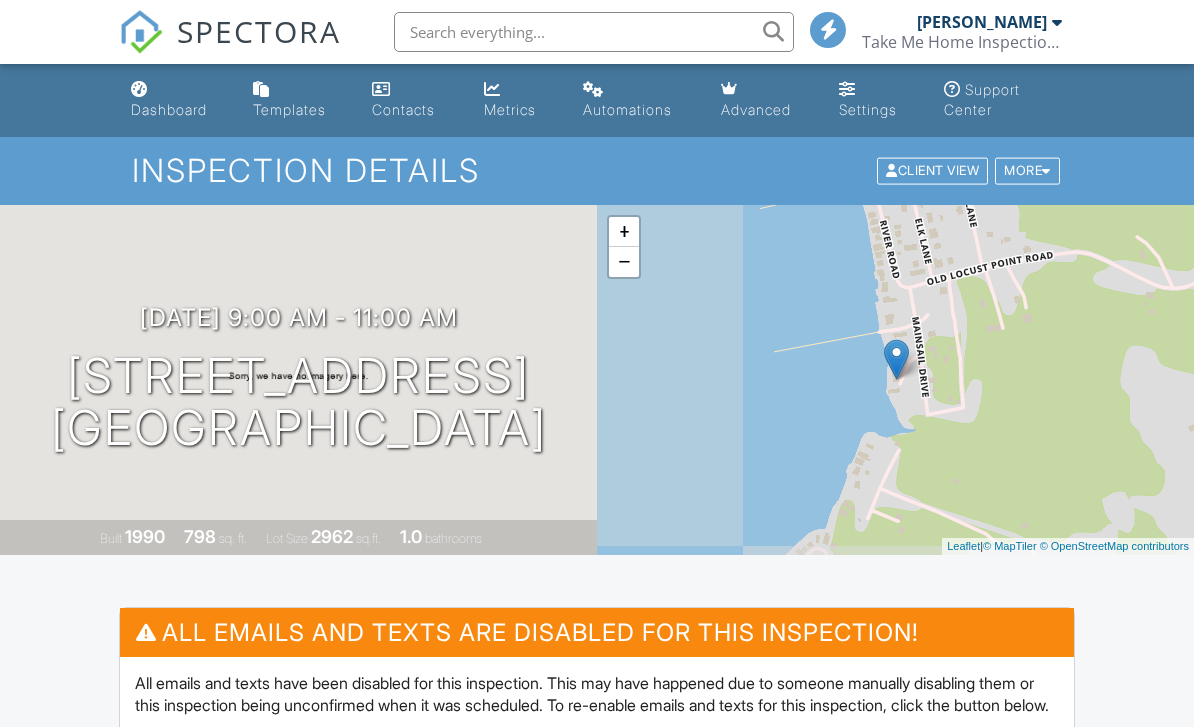 scroll, scrollTop: 0, scrollLeft: 0, axis: both 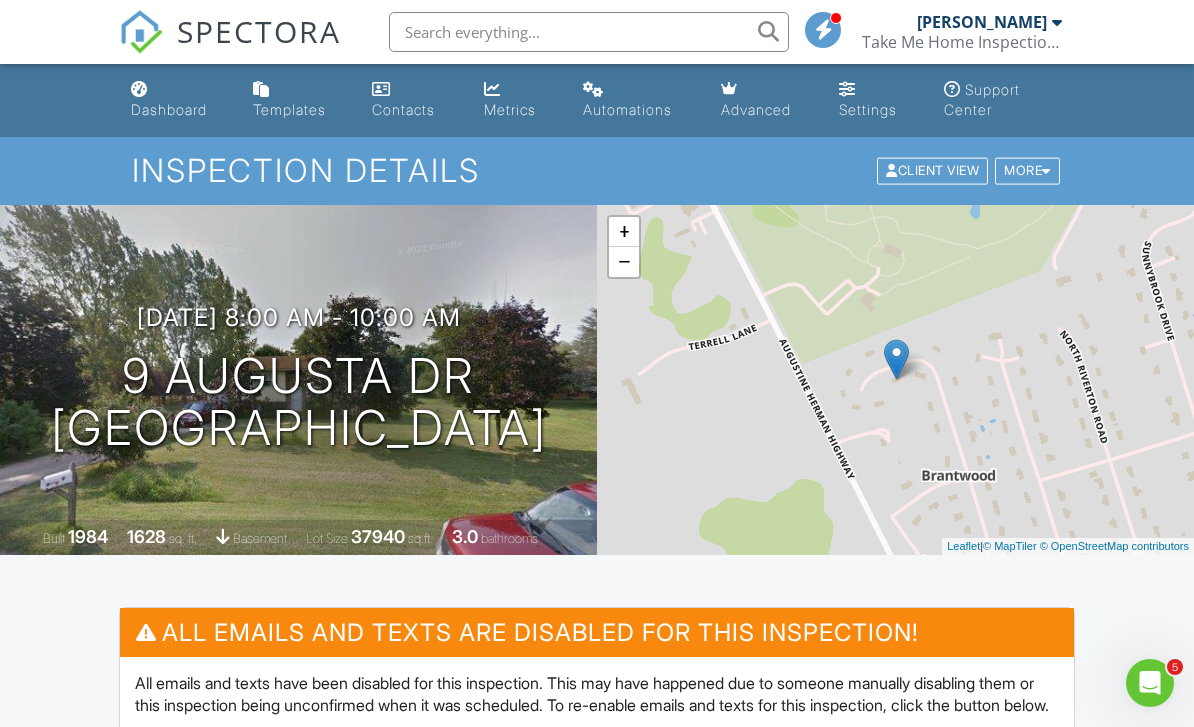 click on "SPECTORA" at bounding box center [259, 31] 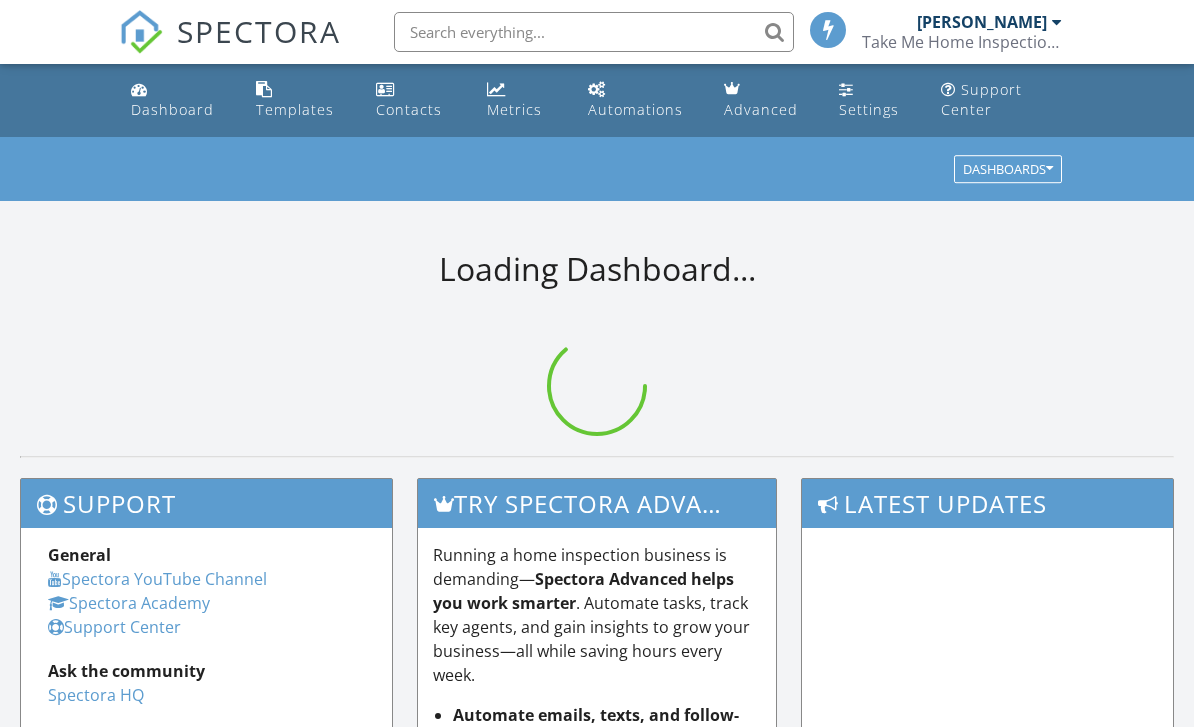 scroll, scrollTop: 0, scrollLeft: 0, axis: both 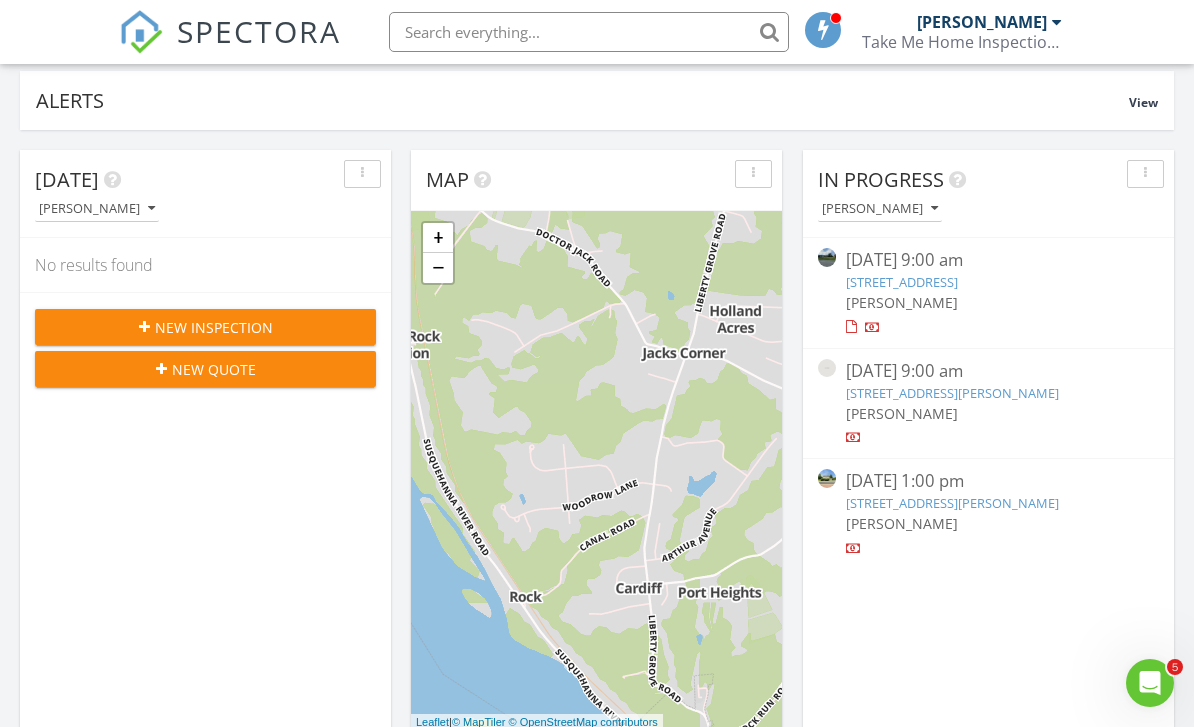 click on "780 Moores Mill Rd, Bel Air, MD 21014" at bounding box center [952, 503] 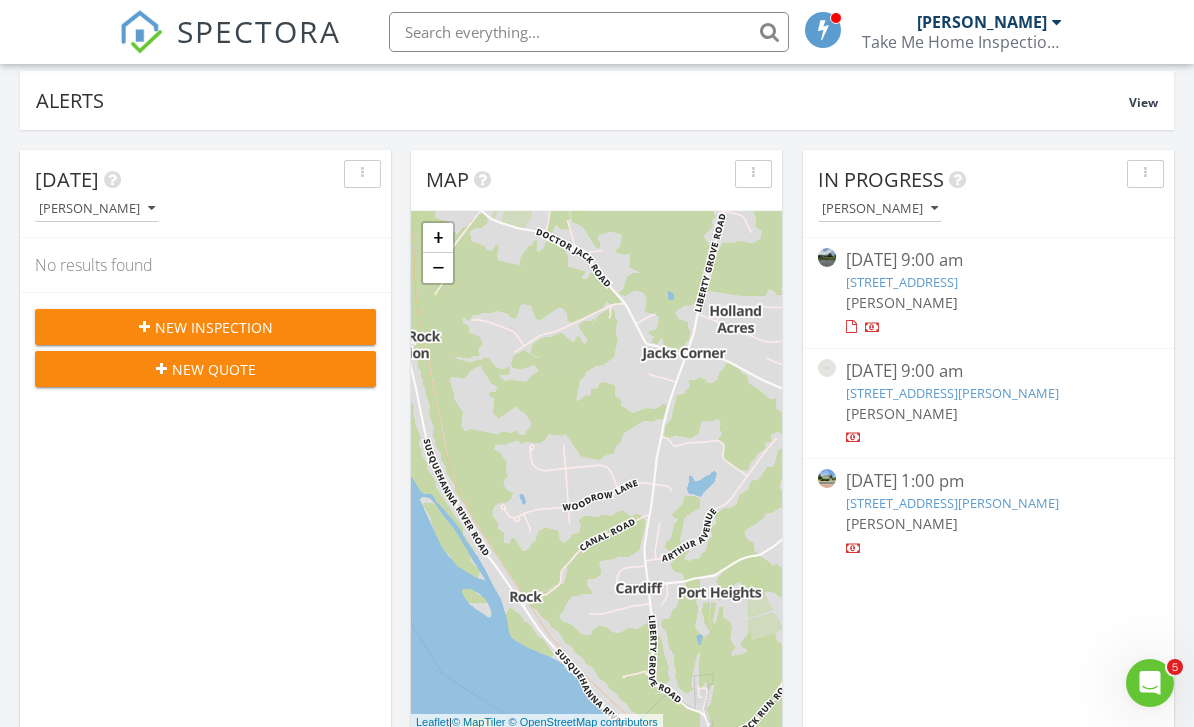 click on "[STREET_ADDRESS][PERSON_NAME]" at bounding box center [952, 503] 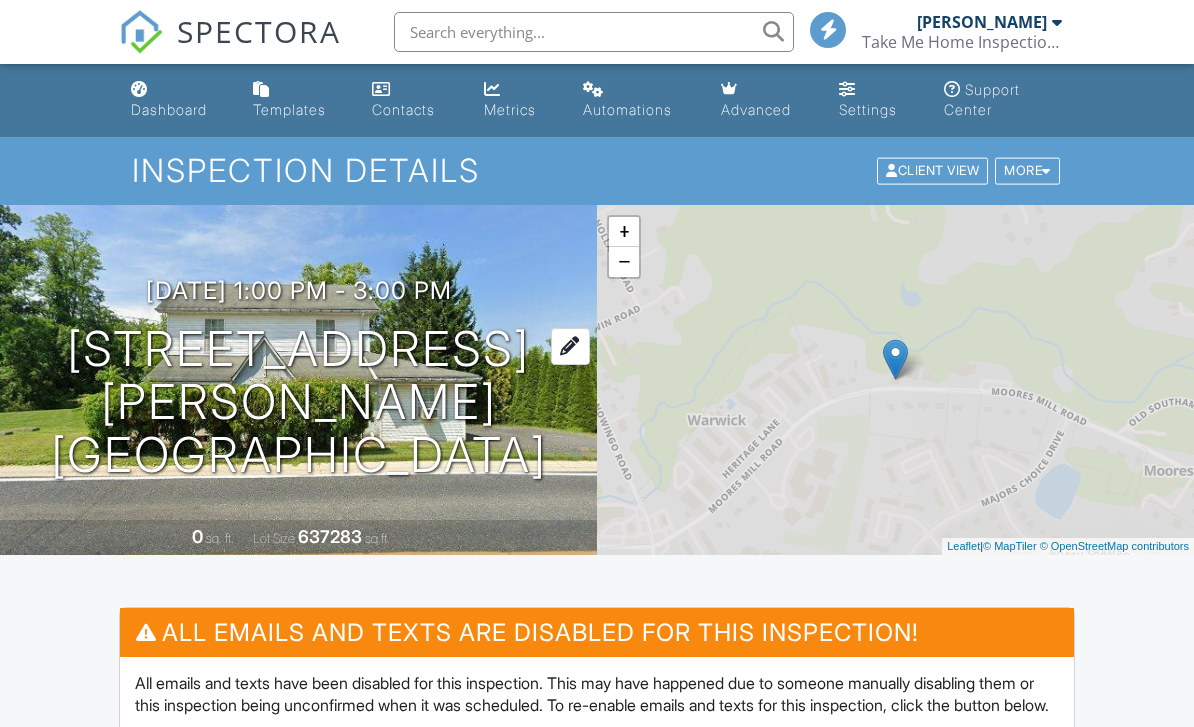 scroll, scrollTop: 0, scrollLeft: 0, axis: both 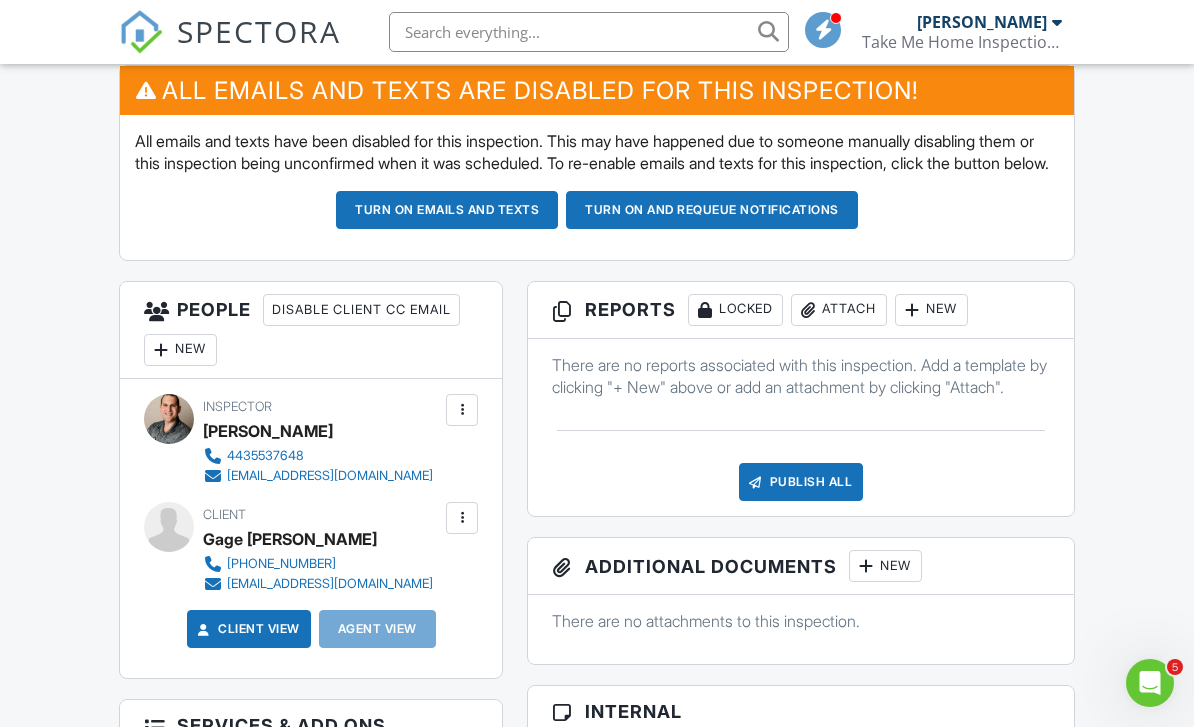 click on "SPECTORA" at bounding box center (259, 31) 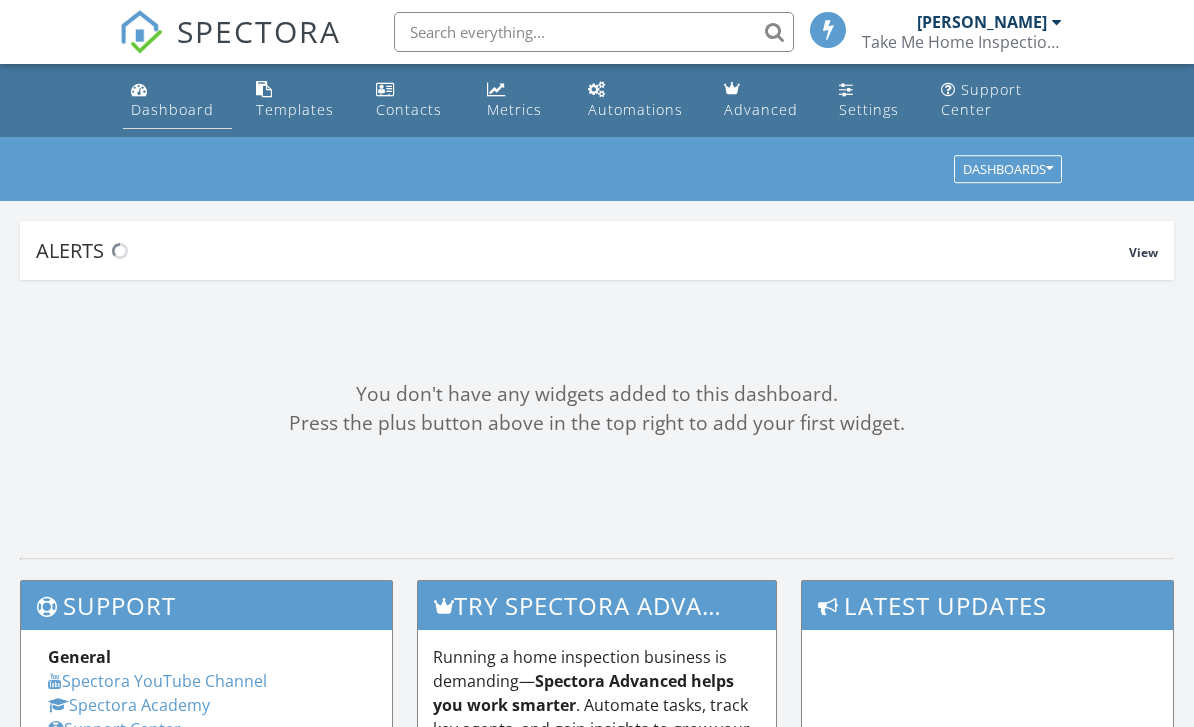 scroll, scrollTop: 0, scrollLeft: 0, axis: both 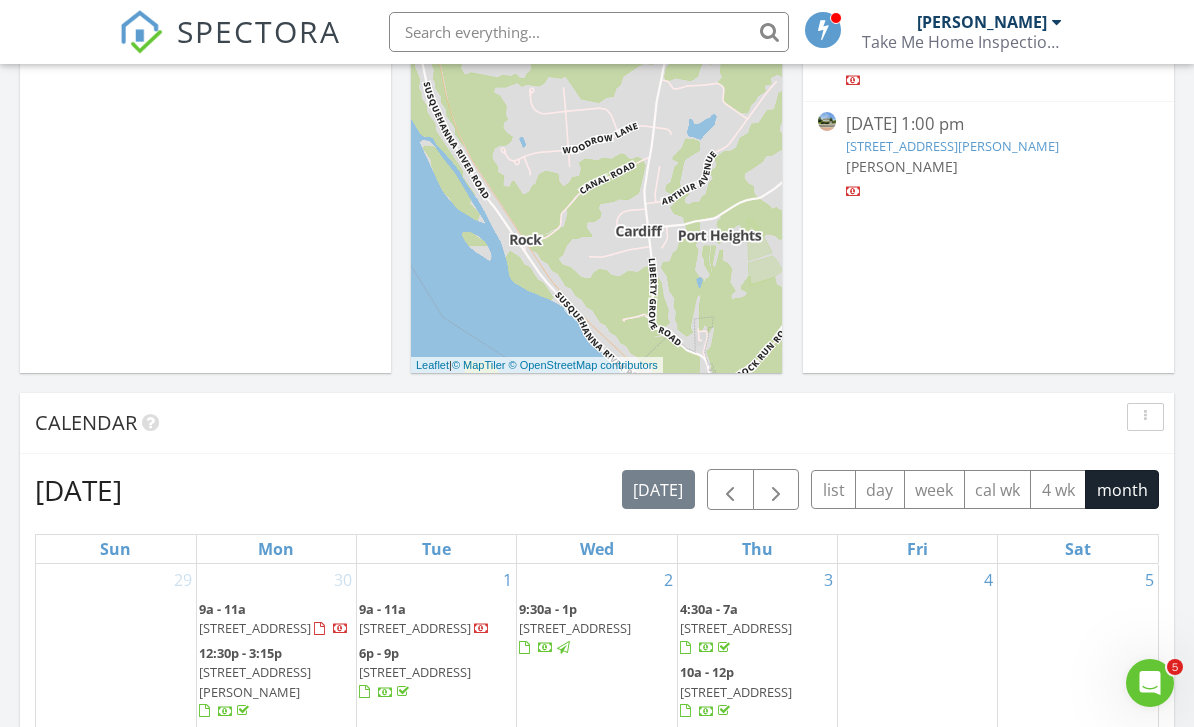 click on "780 Moores Mill Rd, Bel Air, MD 21014" at bounding box center [952, 146] 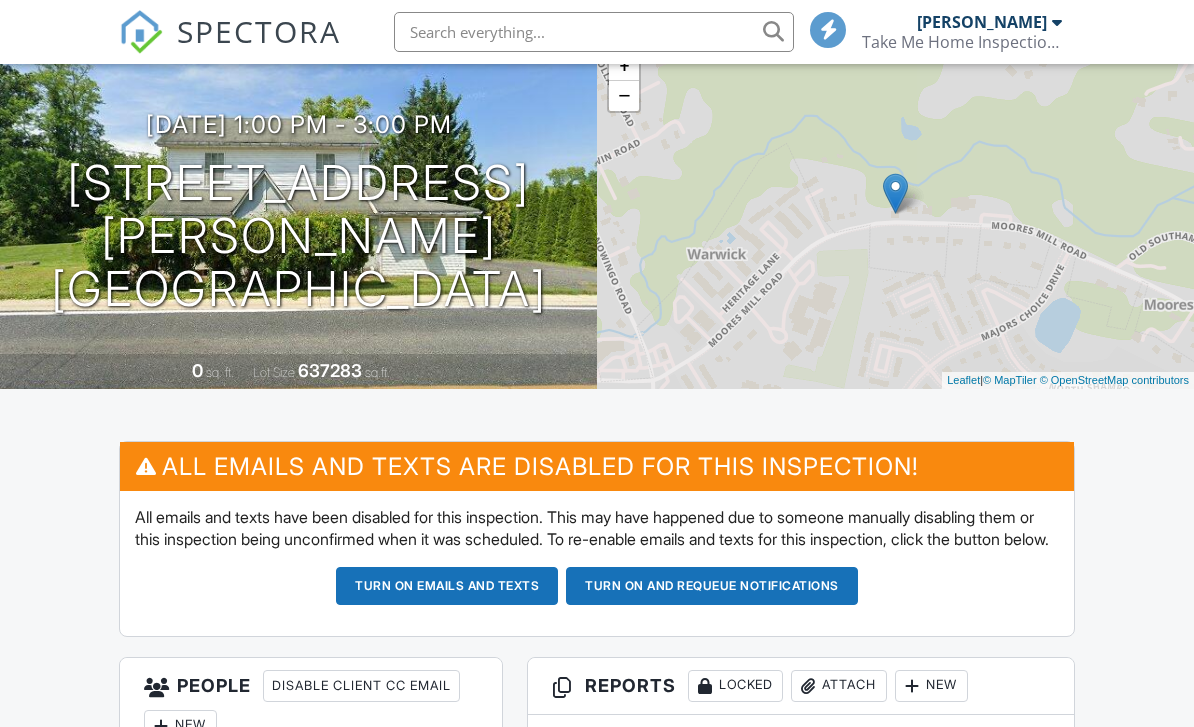 scroll, scrollTop: 233, scrollLeft: 0, axis: vertical 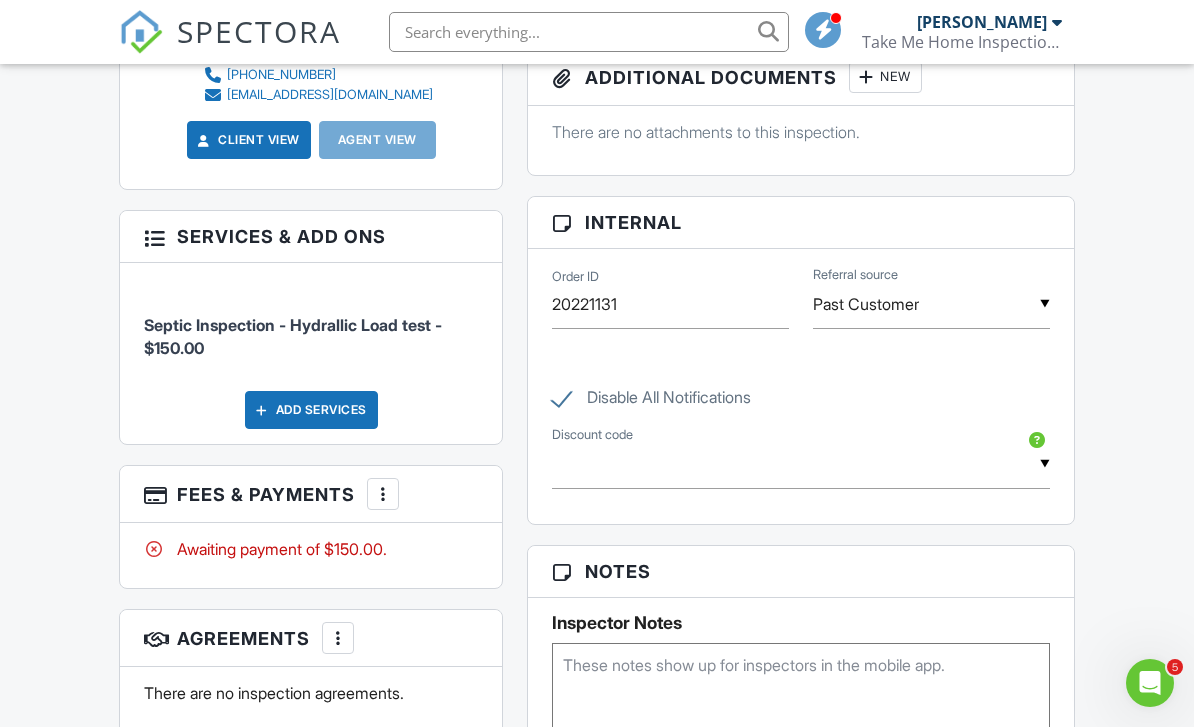 click at bounding box center [383, 494] 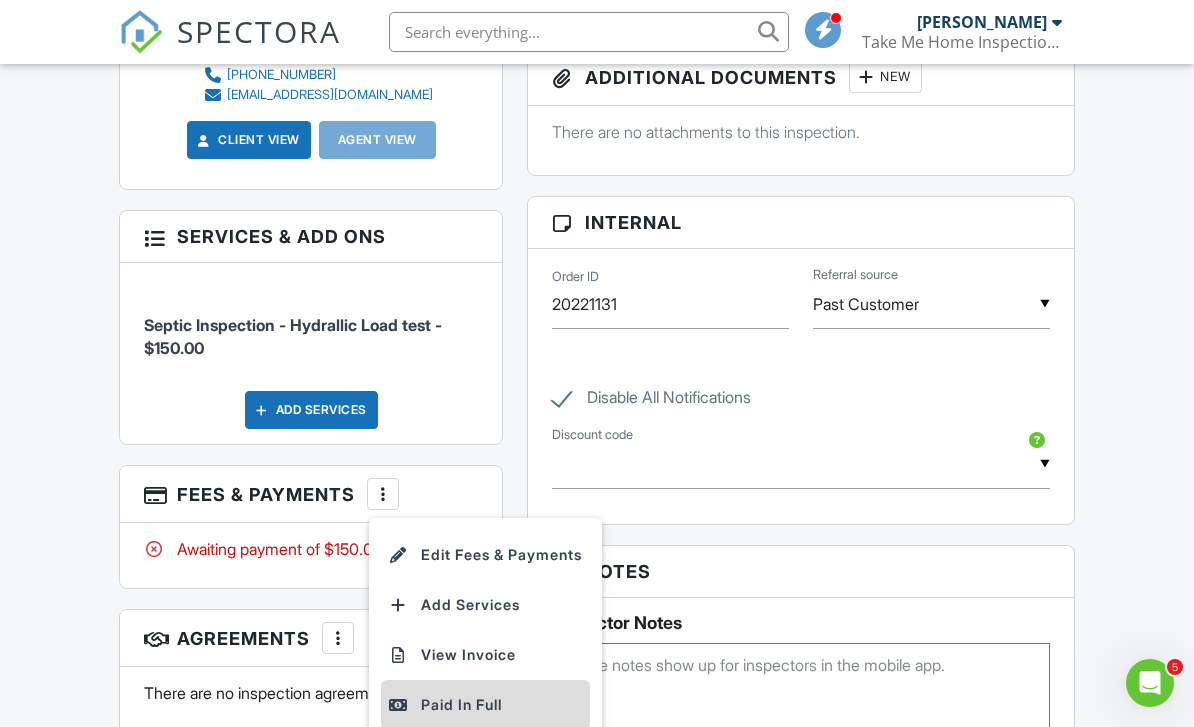 click on "Paid In Full" at bounding box center (485, 705) 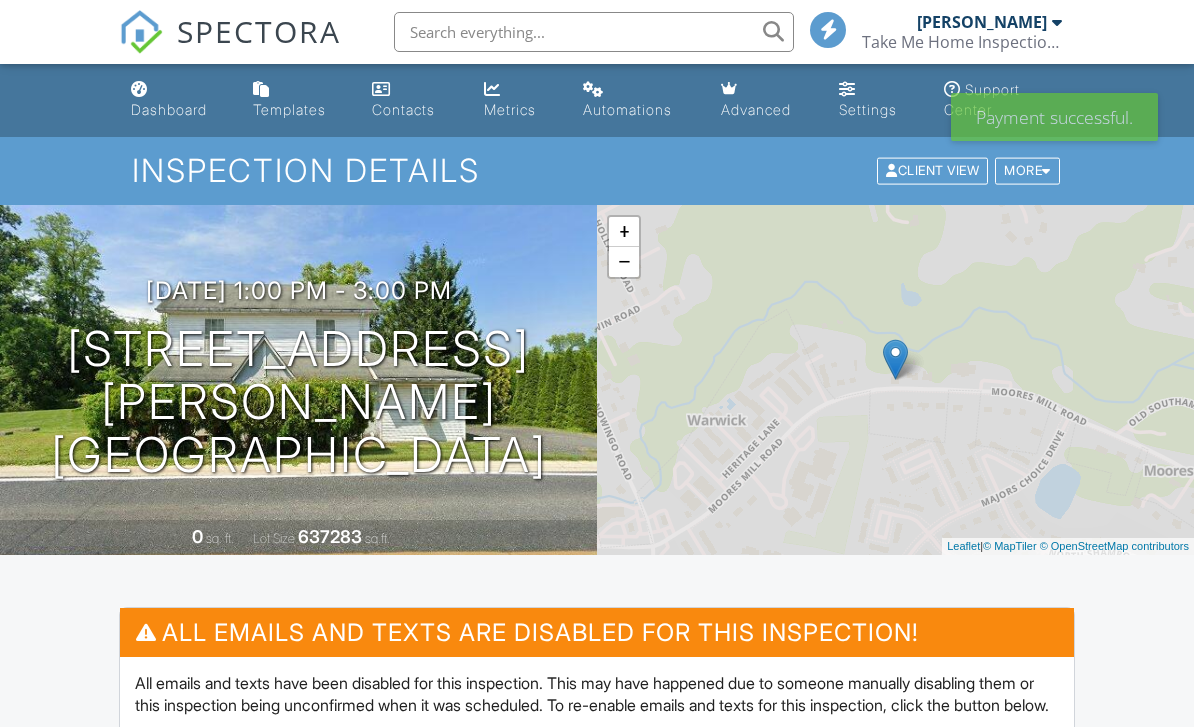 scroll, scrollTop: 0, scrollLeft: 0, axis: both 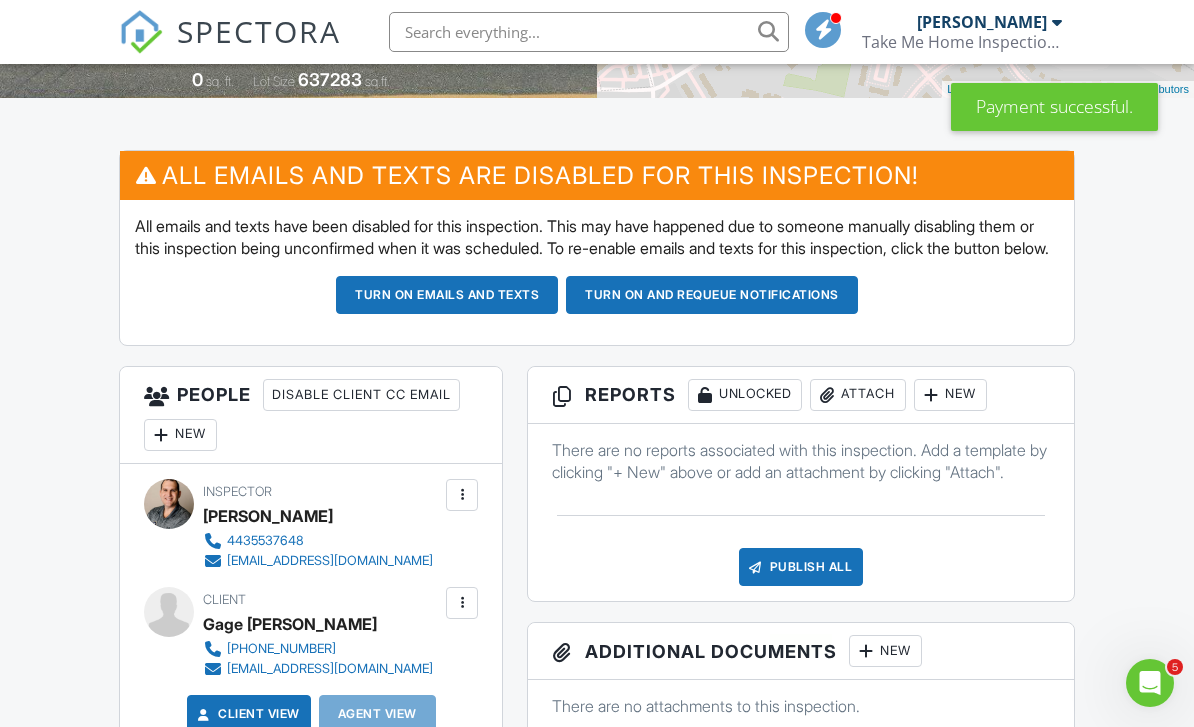 click on "Publish All" at bounding box center (801, 567) 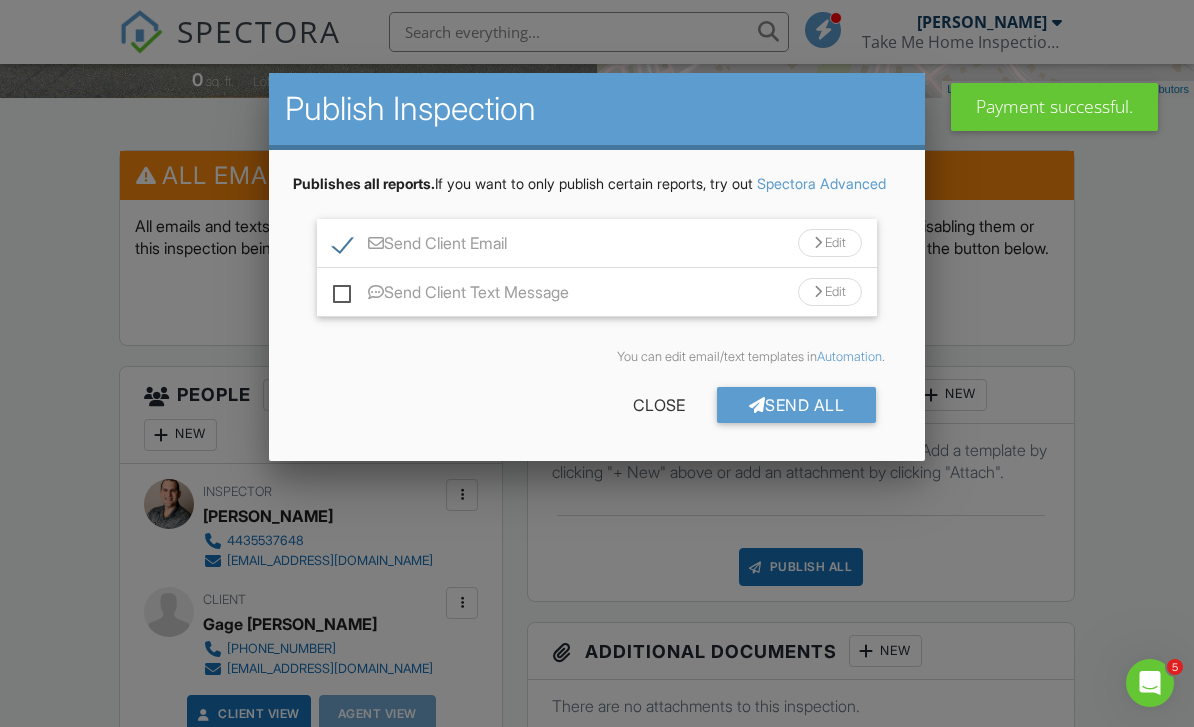 click on "Send Client Email" at bounding box center [420, 246] 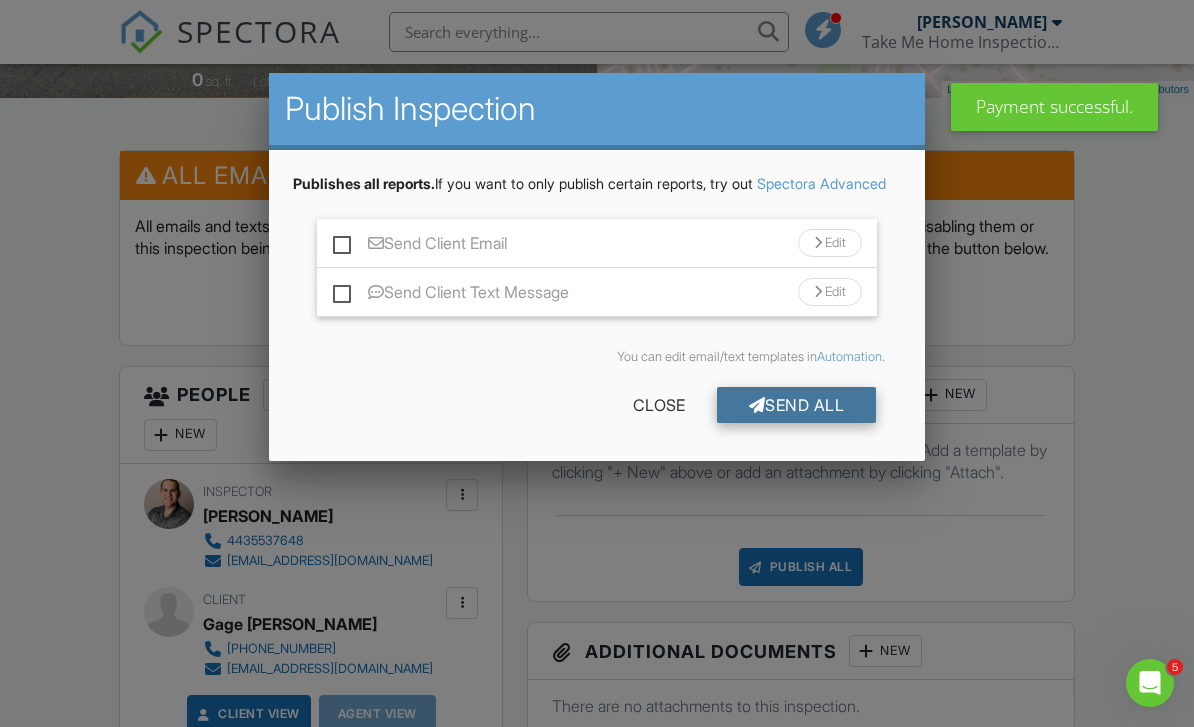 click on "Send All" at bounding box center [797, 405] 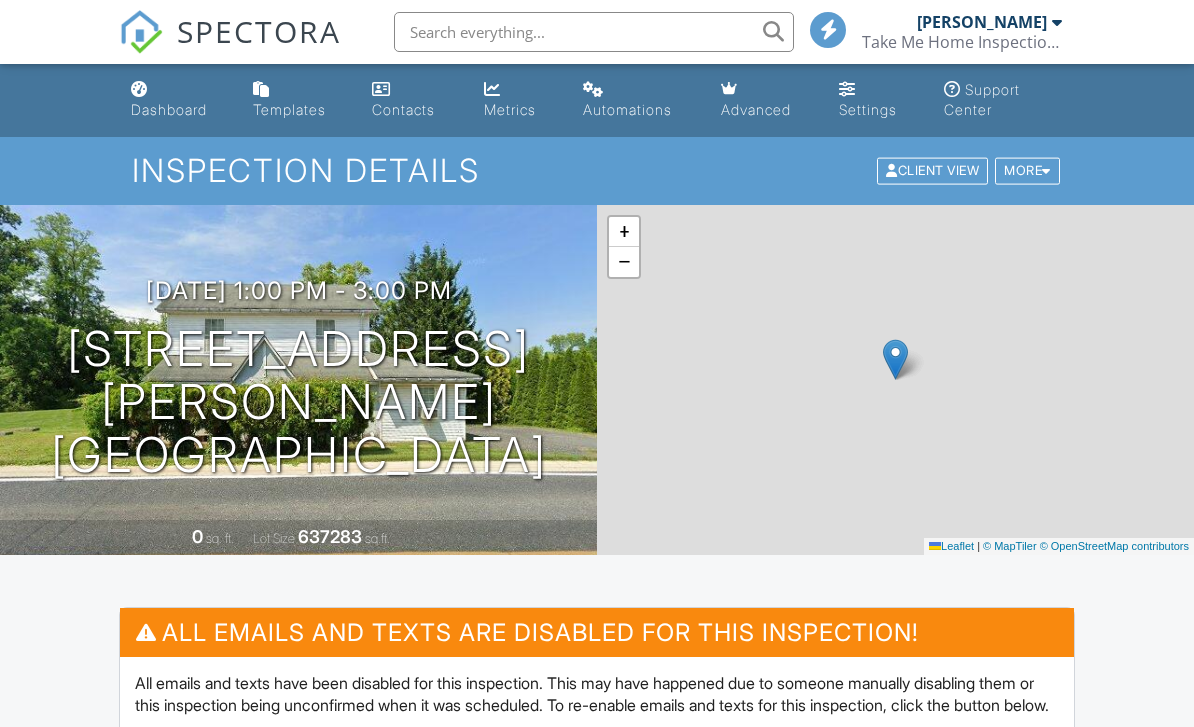scroll, scrollTop: 0, scrollLeft: 0, axis: both 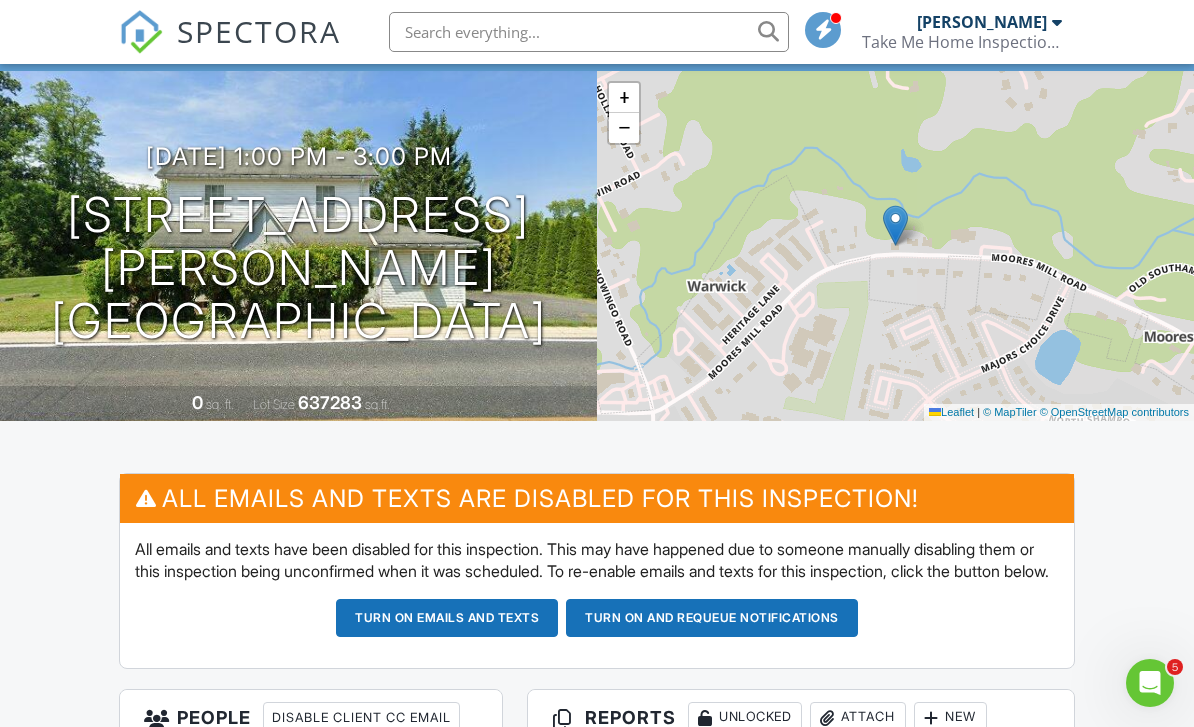 click on "SPECTORA" at bounding box center [259, 31] 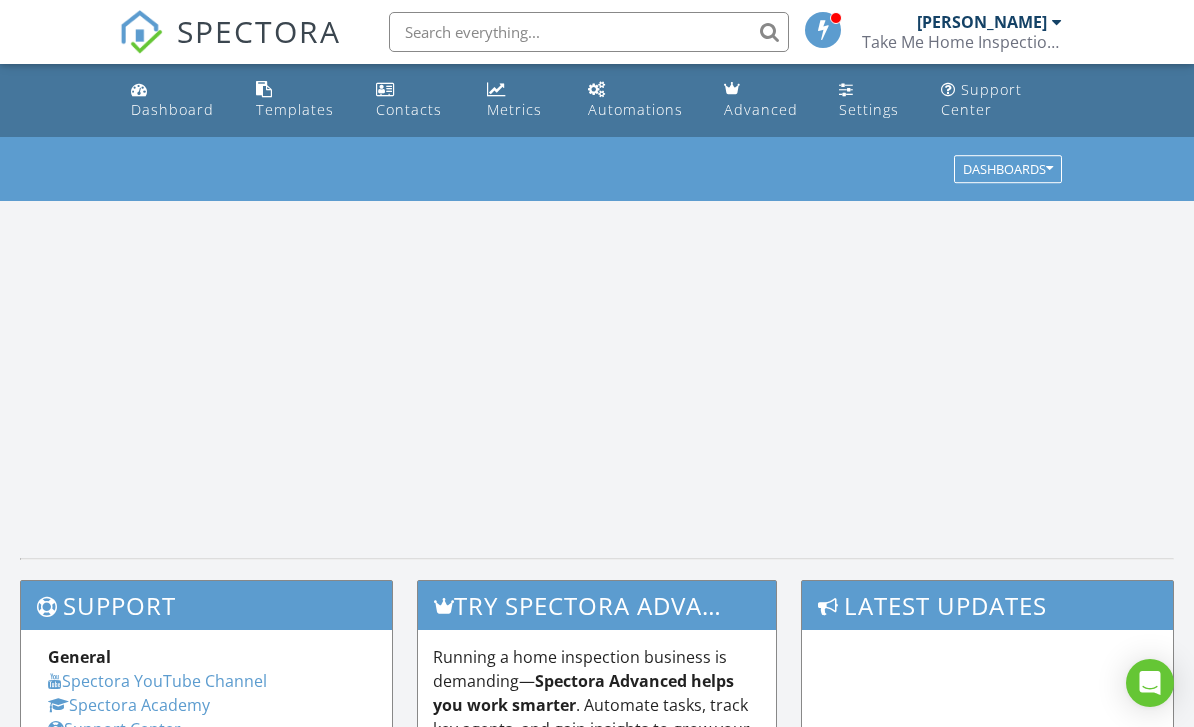 scroll, scrollTop: 0, scrollLeft: 0, axis: both 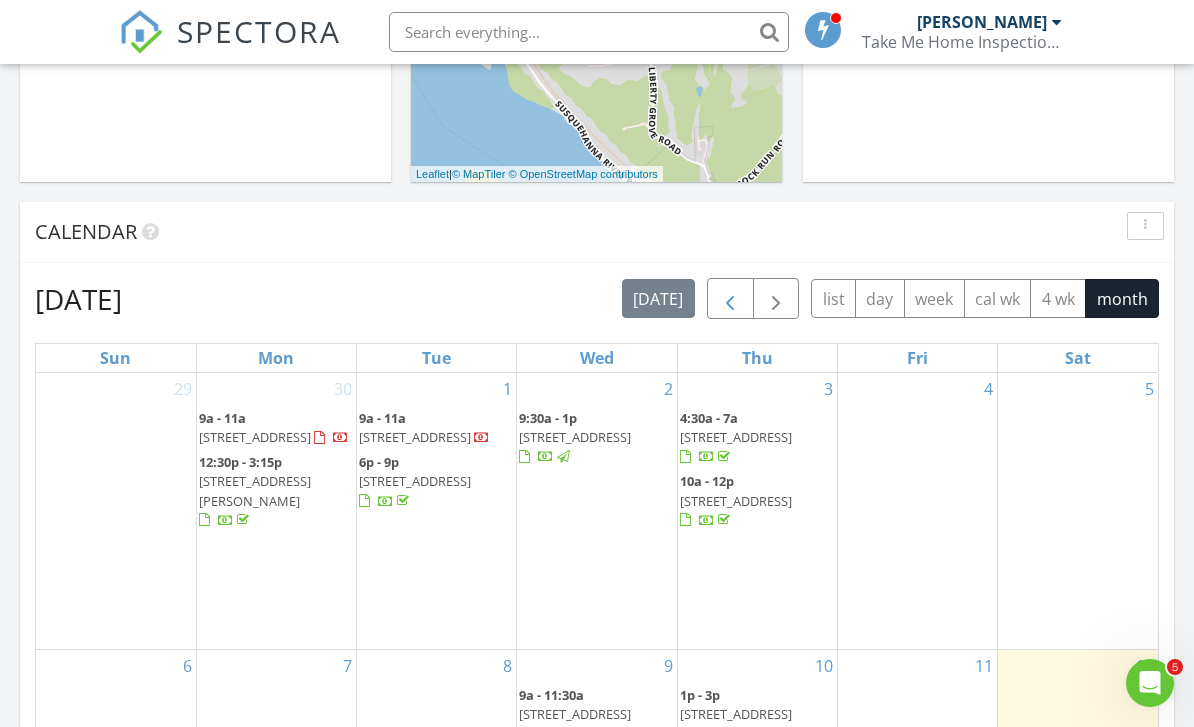 click at bounding box center (730, 299) 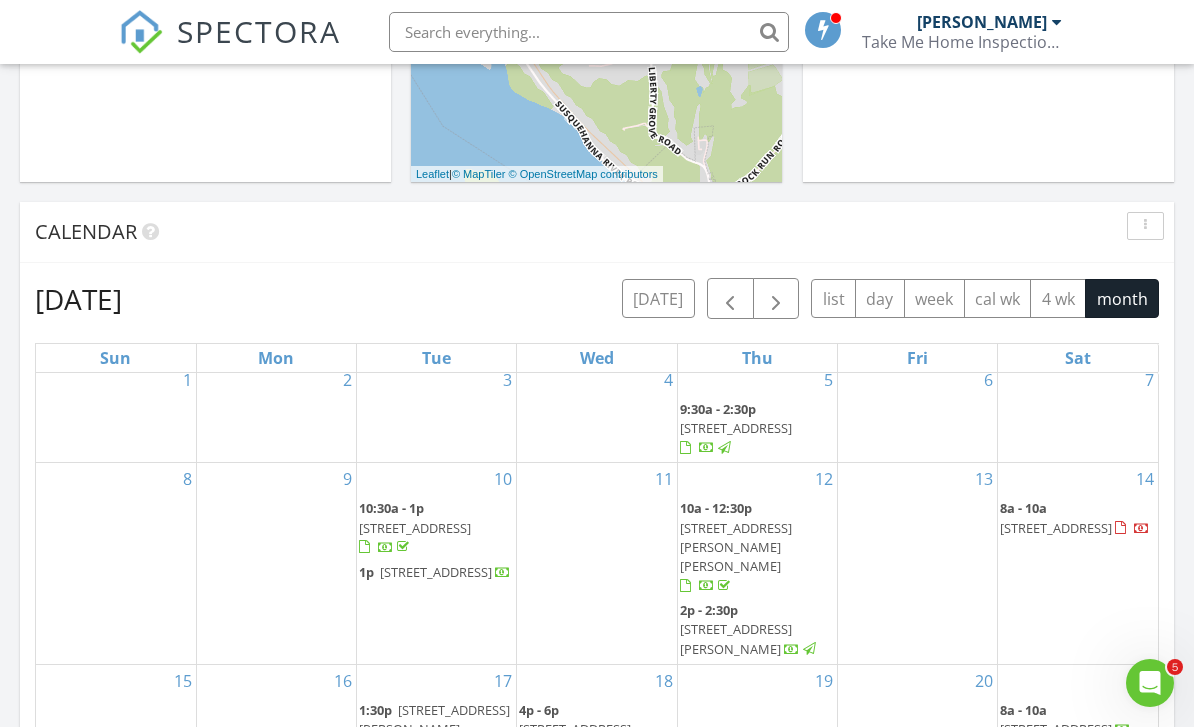 scroll, scrollTop: 8, scrollLeft: 0, axis: vertical 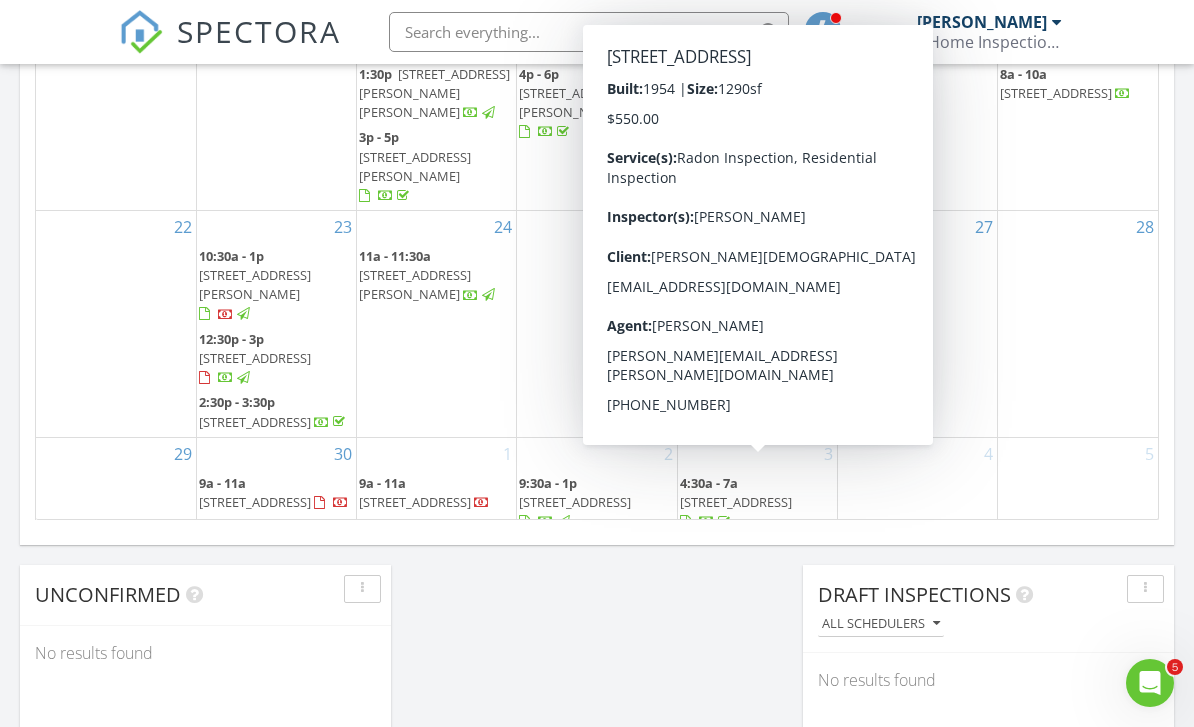 click on "6505 Corkley Rd, Rosedale 21237" at bounding box center (736, 565) 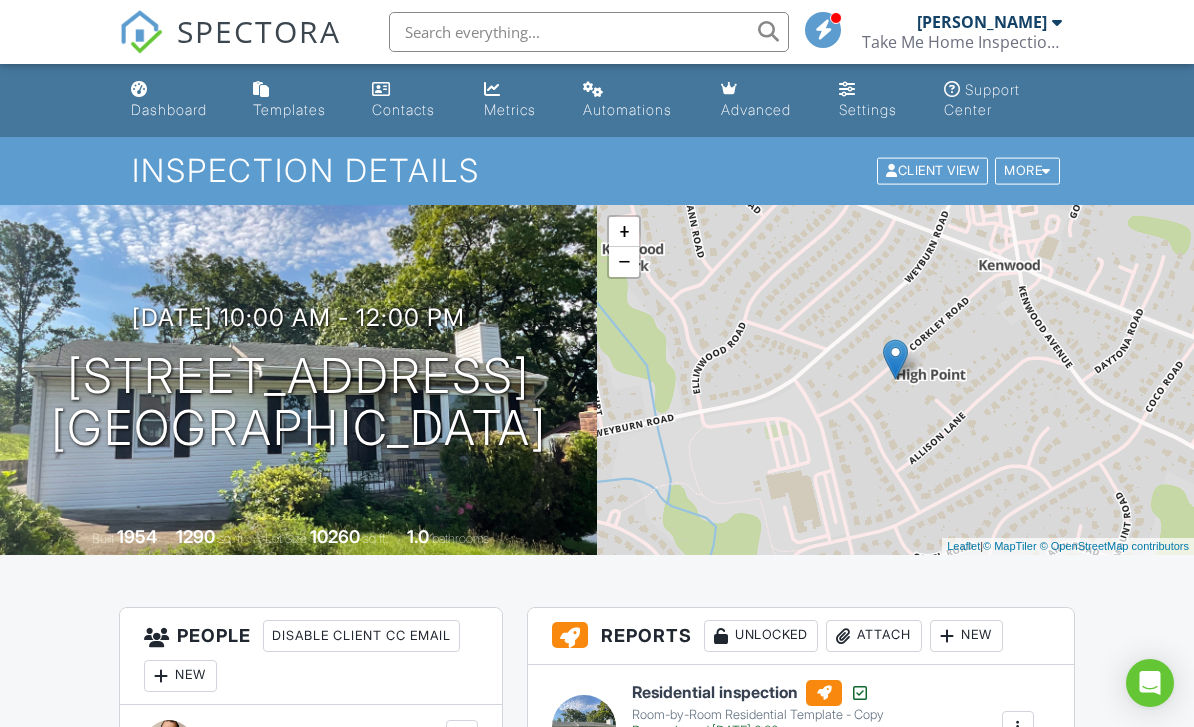scroll, scrollTop: 303, scrollLeft: 0, axis: vertical 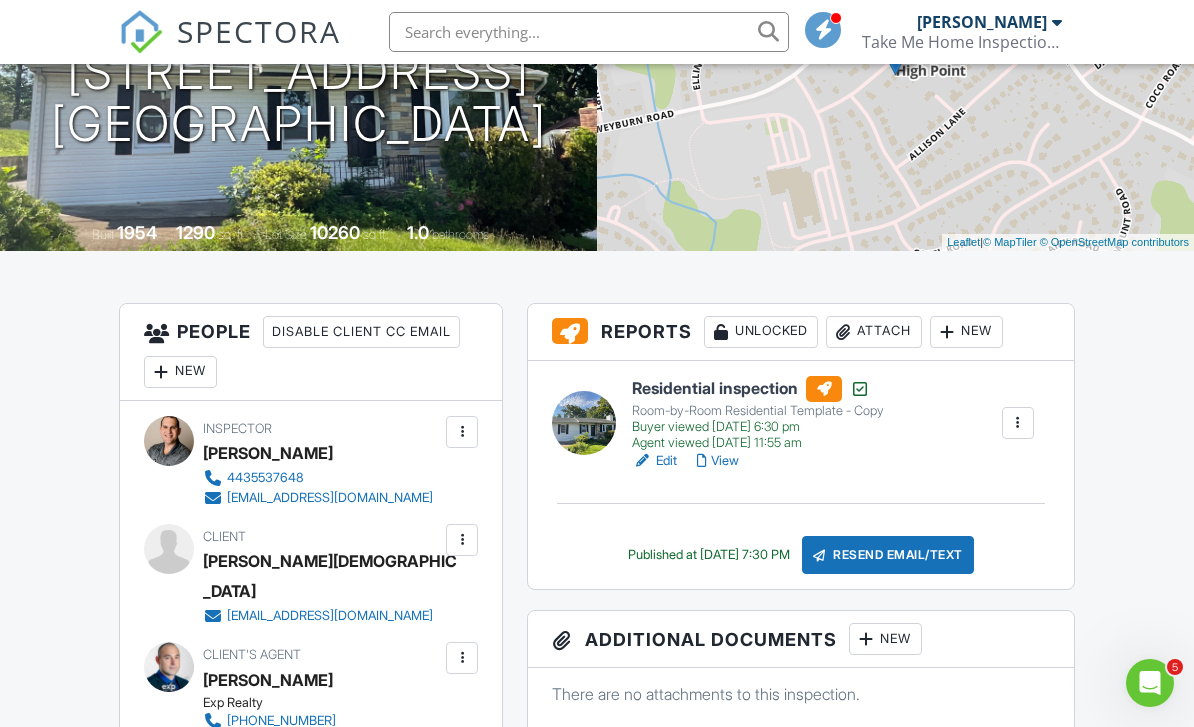 click on "Residential inspection" at bounding box center [758, 389] 